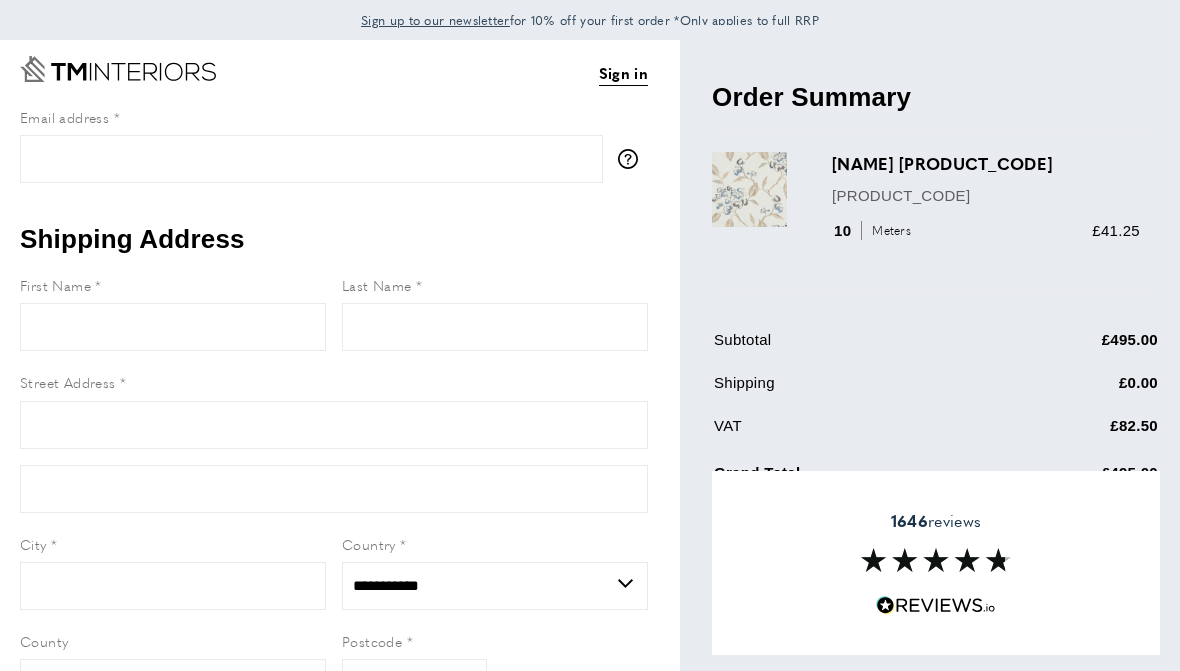 scroll, scrollTop: 0, scrollLeft: 0, axis: both 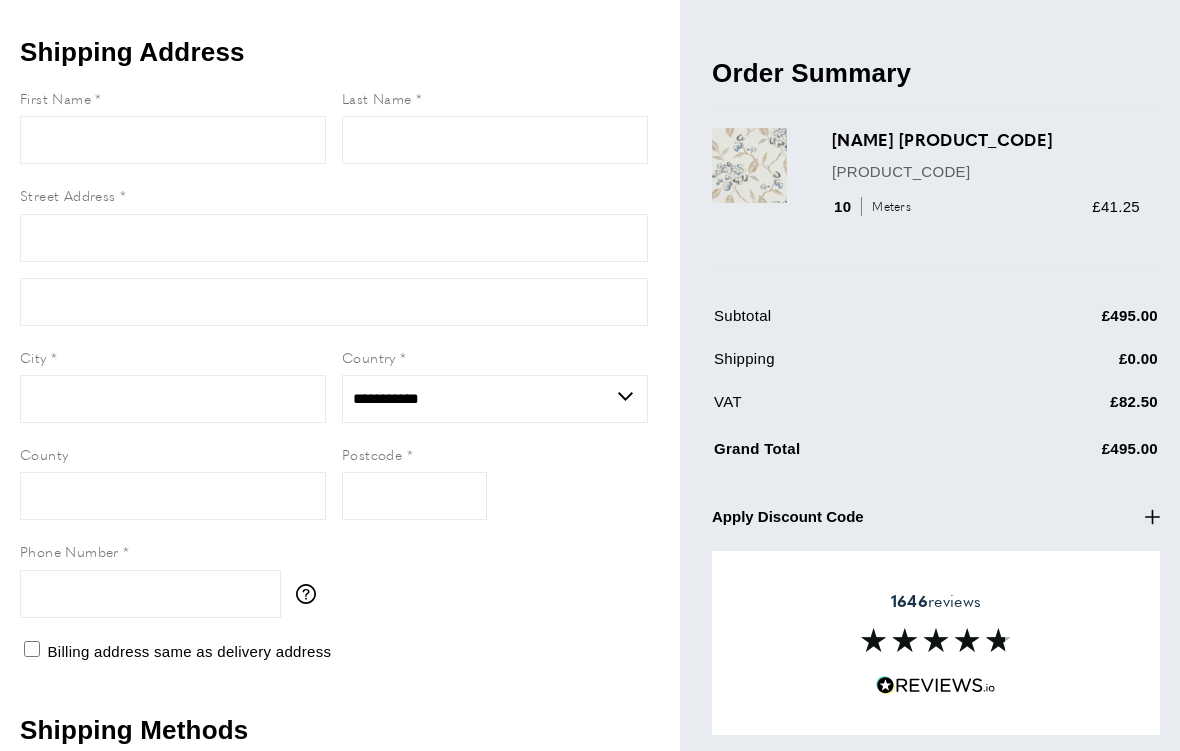 click on "Apply Discount Code" at bounding box center (788, 516) 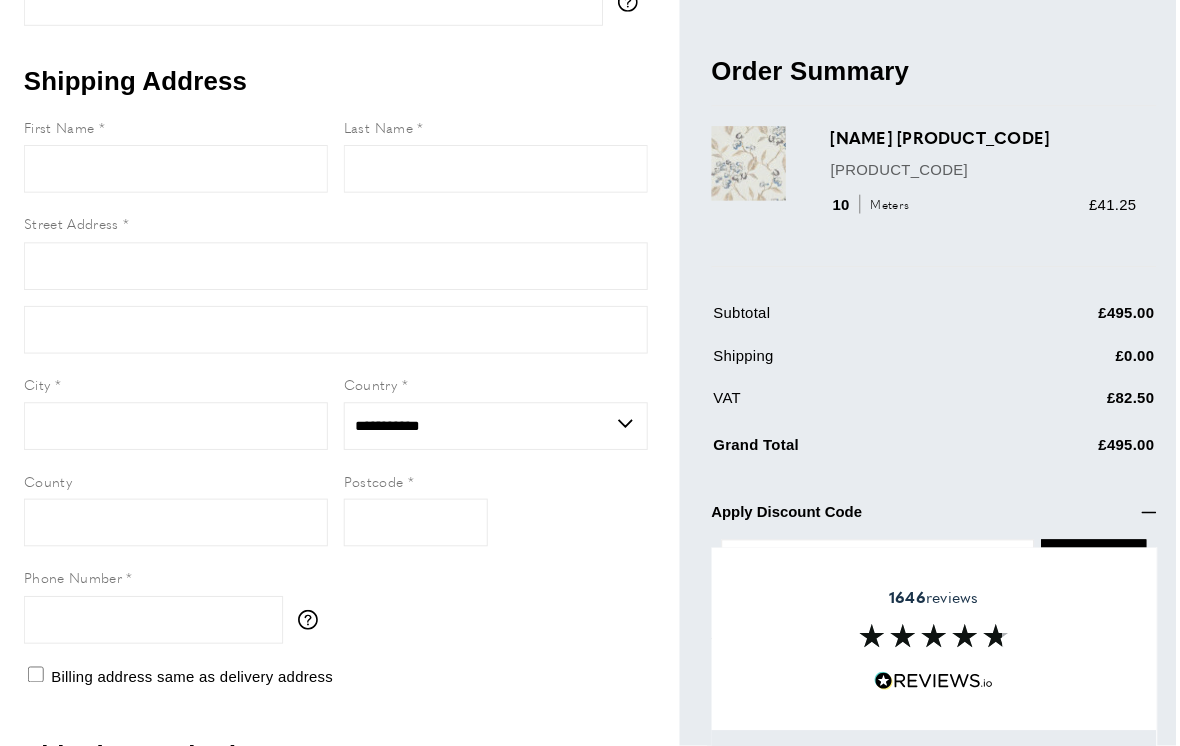 scroll, scrollTop: 228, scrollLeft: 0, axis: vertical 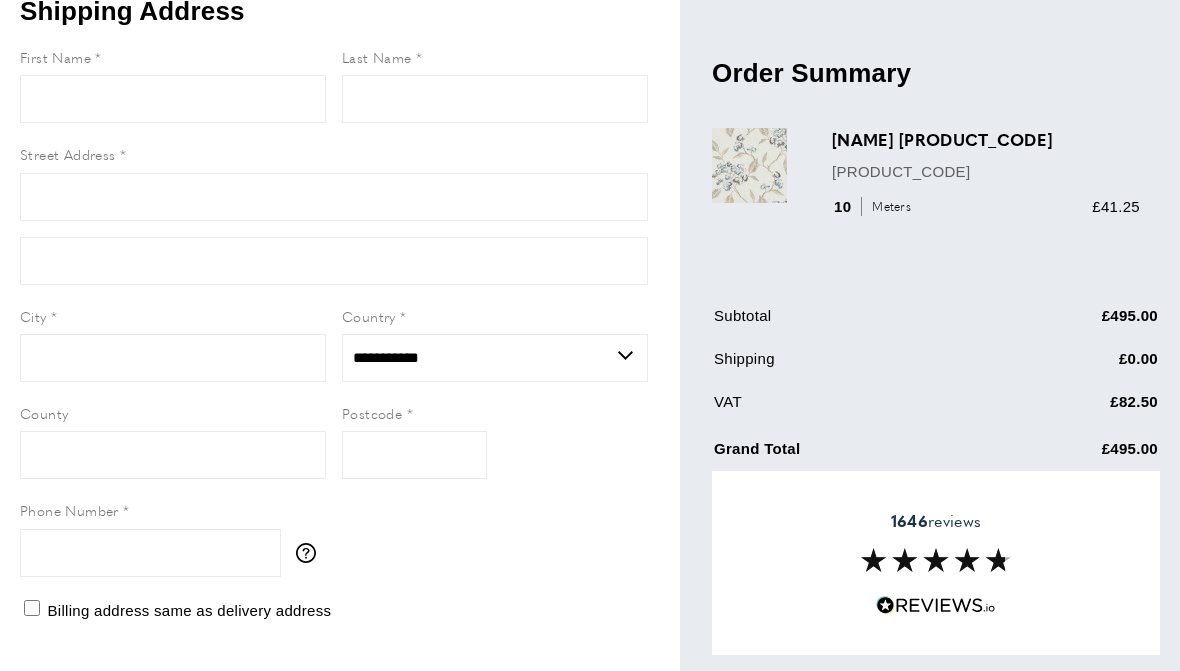 click on "1646  reviews" at bounding box center (936, 563) 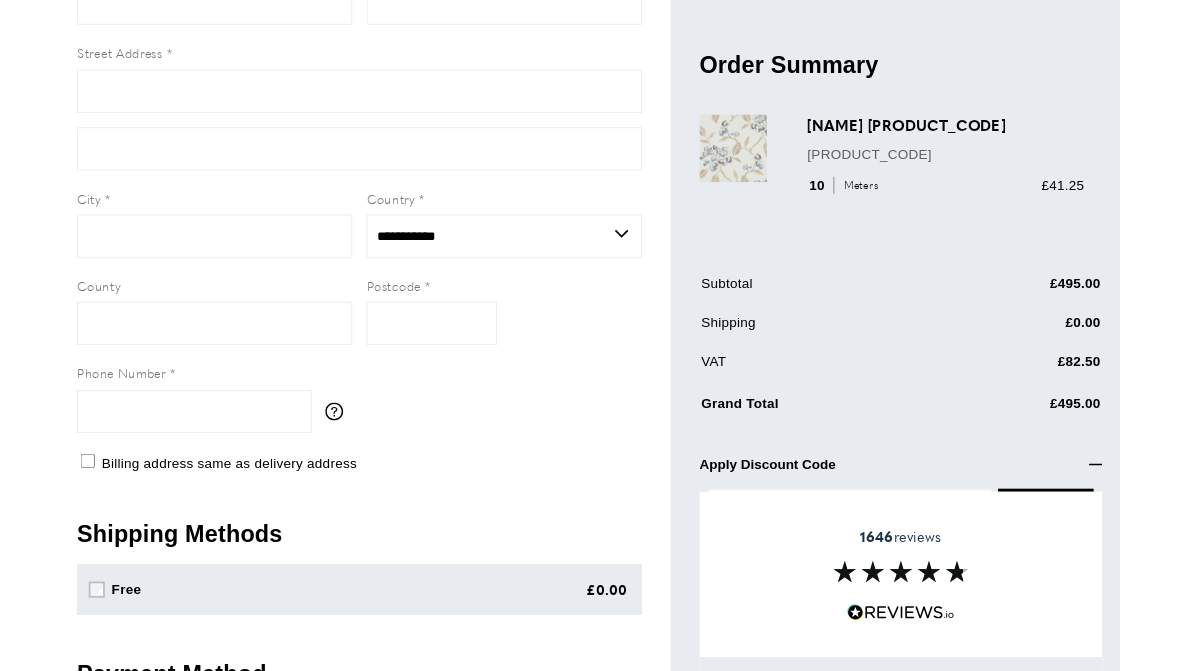 scroll, scrollTop: 397, scrollLeft: 0, axis: vertical 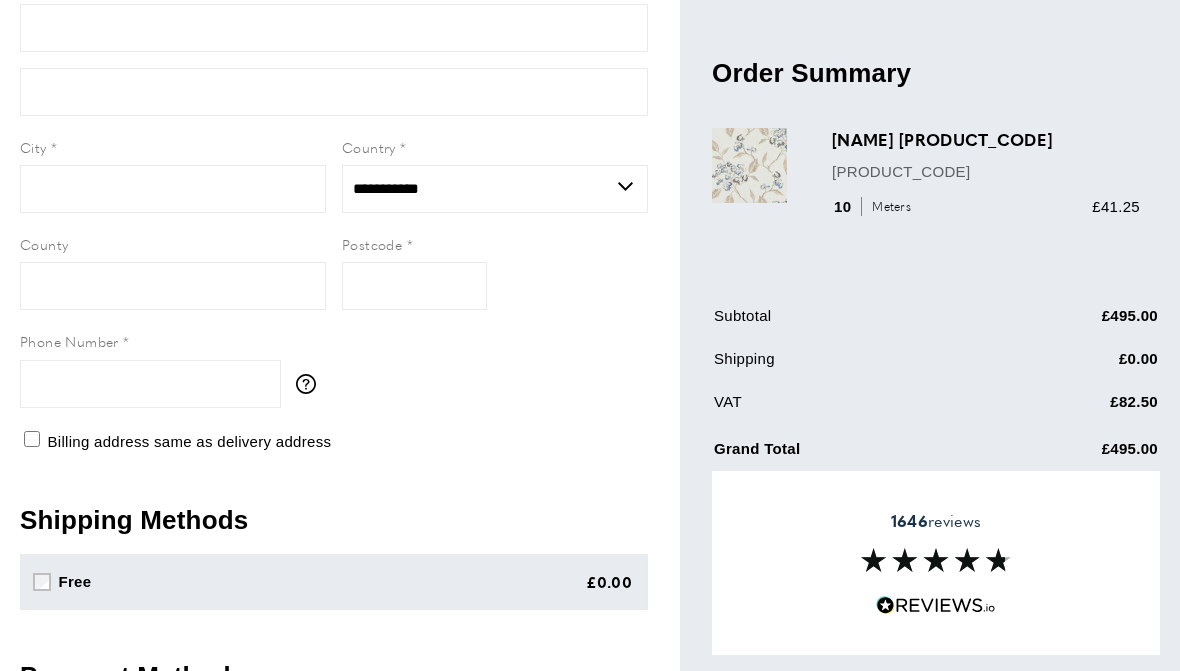 click on "10
Meters
£41.25" at bounding box center (986, 206) 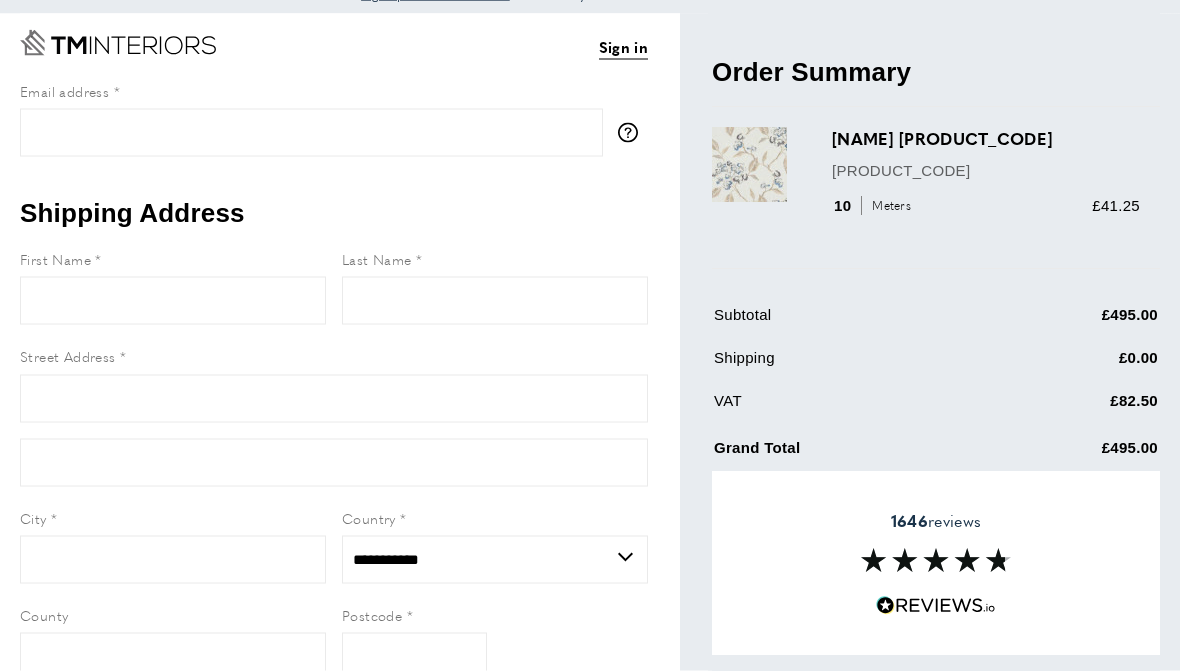 scroll, scrollTop: 0, scrollLeft: 0, axis: both 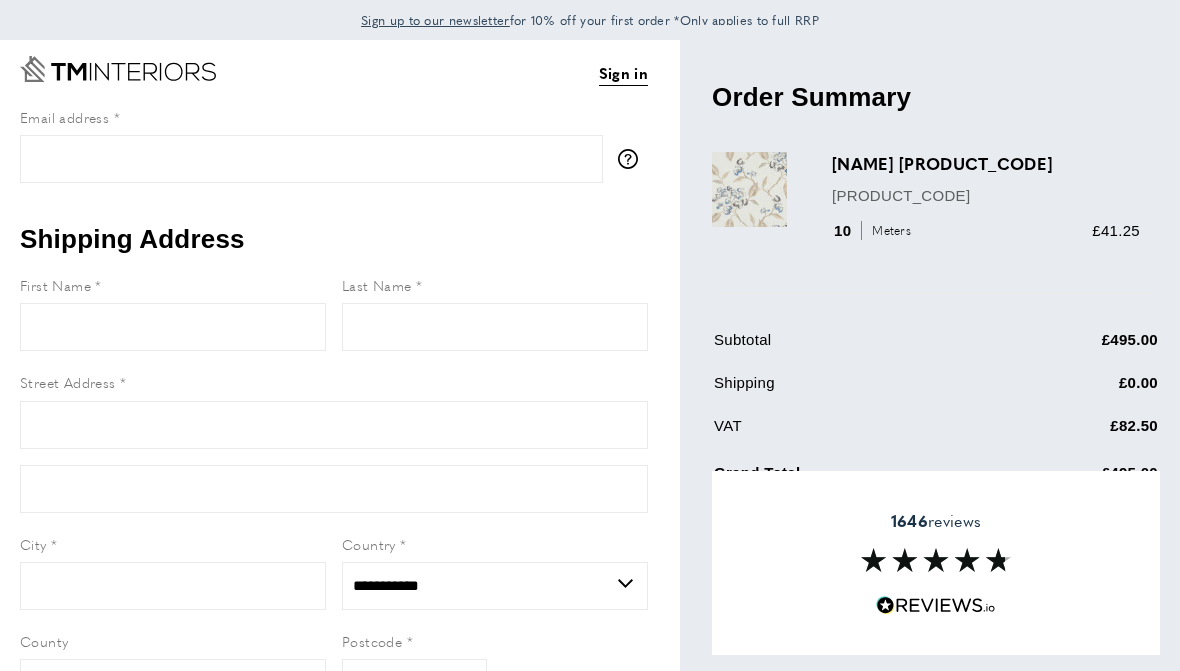 click at bounding box center (936, 560) 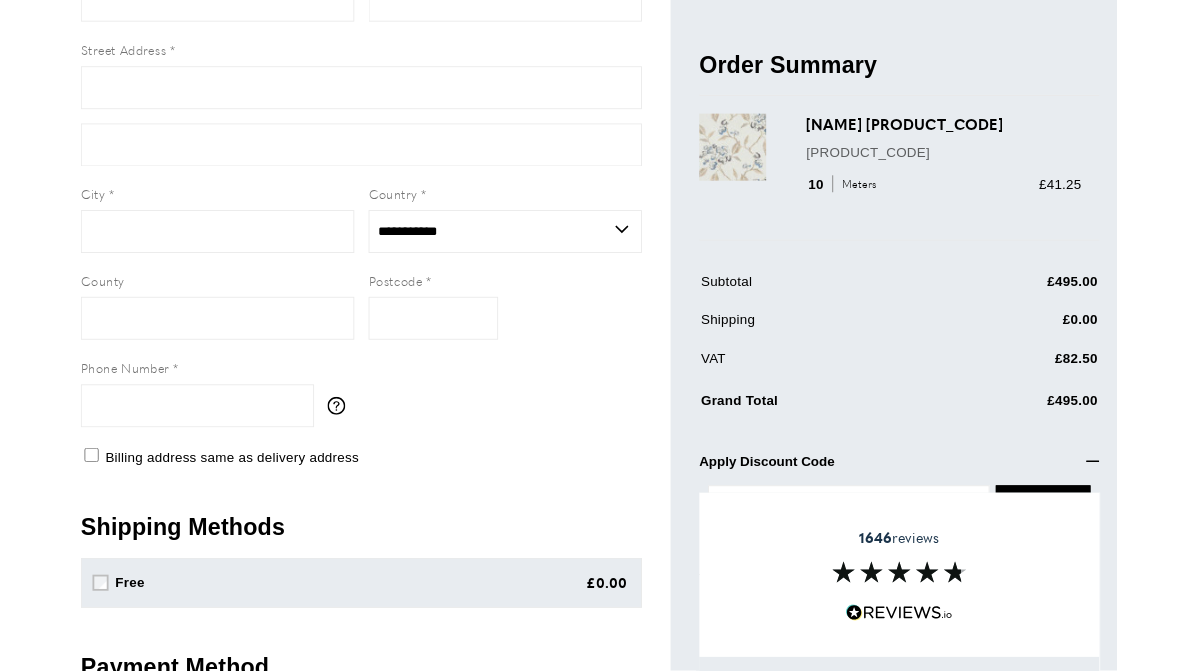 scroll, scrollTop: 406, scrollLeft: 0, axis: vertical 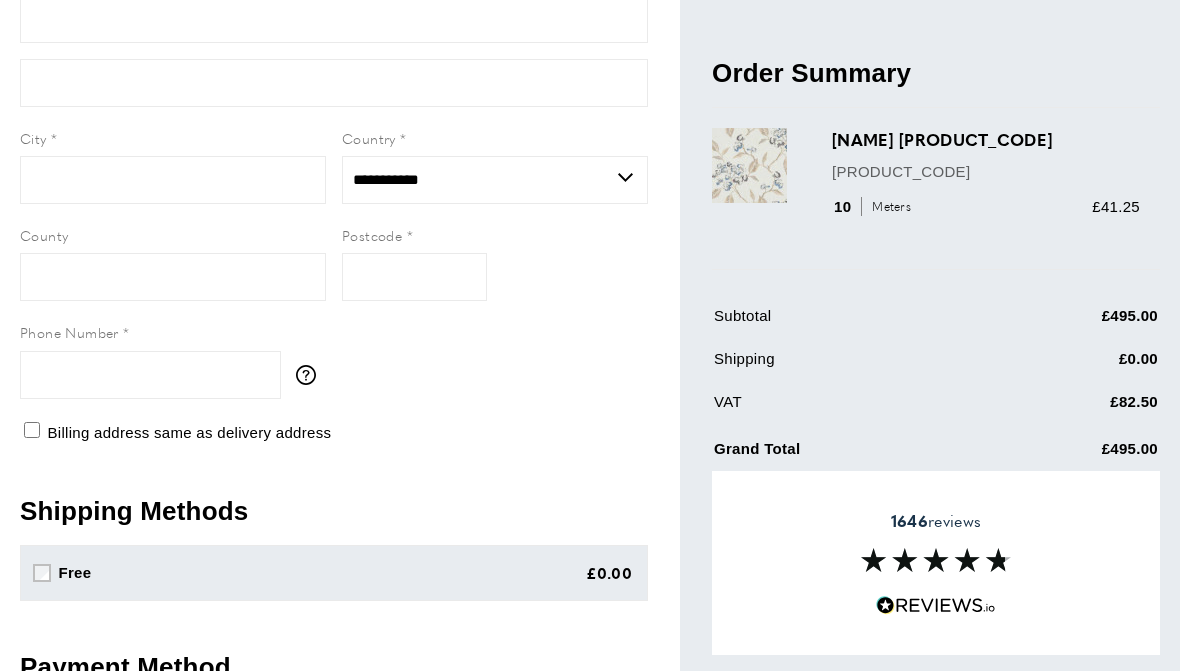 click on "£495.00" at bounding box center (1071, 453) 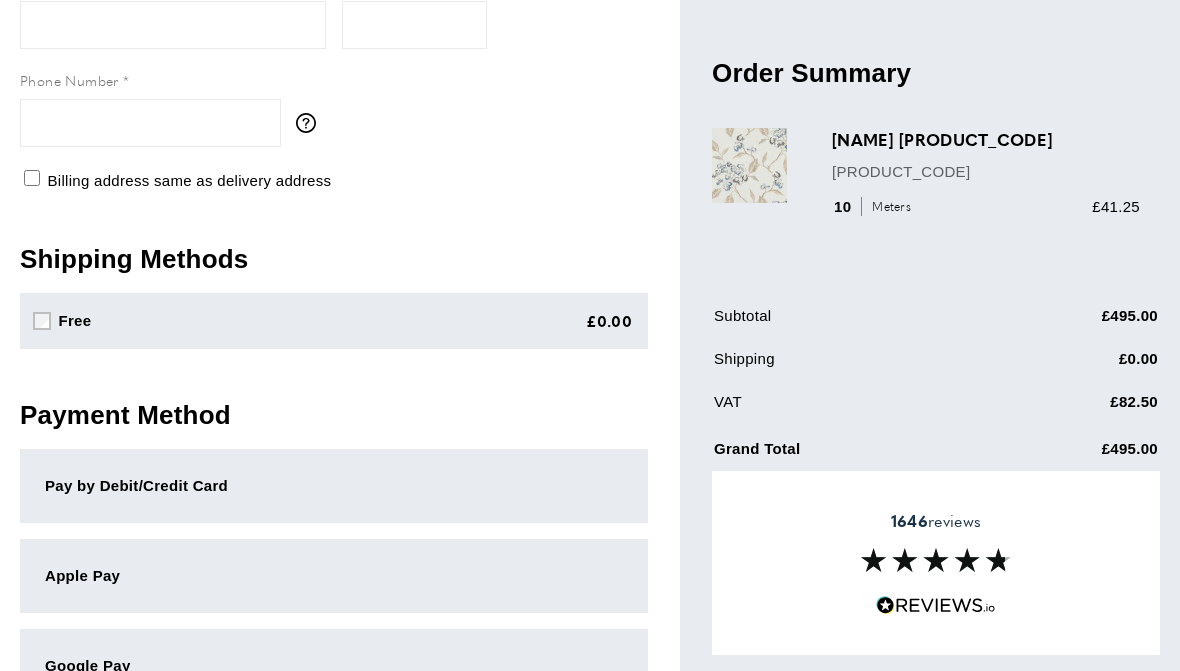 scroll, scrollTop: 657, scrollLeft: 0, axis: vertical 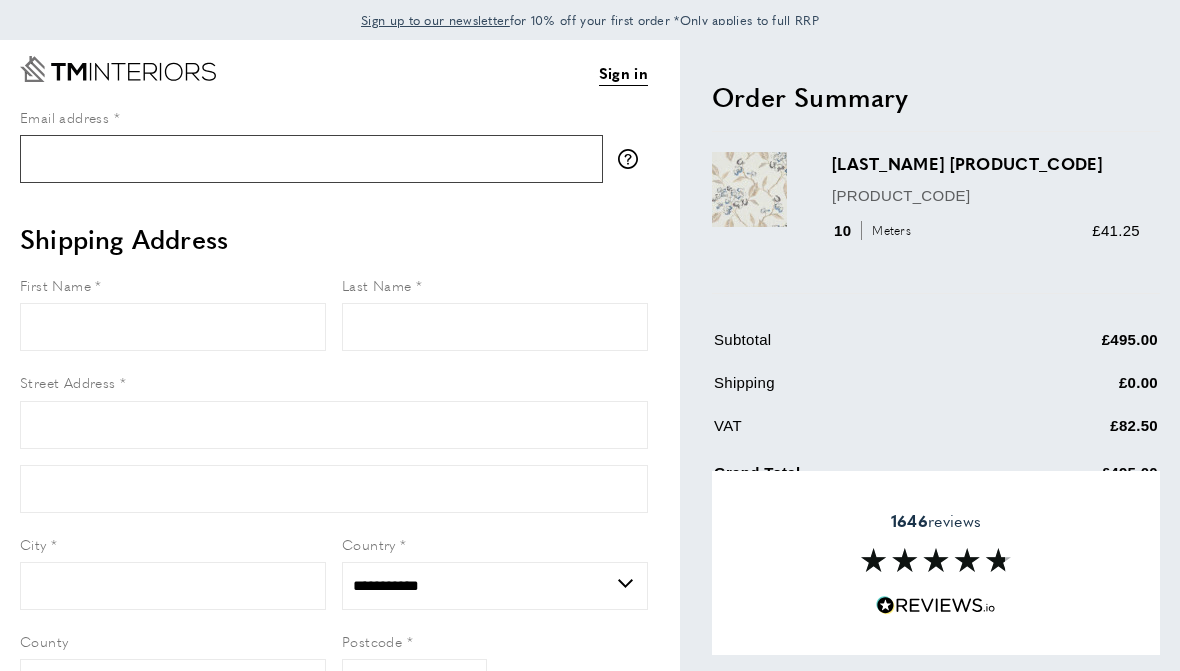 click on "Email address" at bounding box center (311, 159) 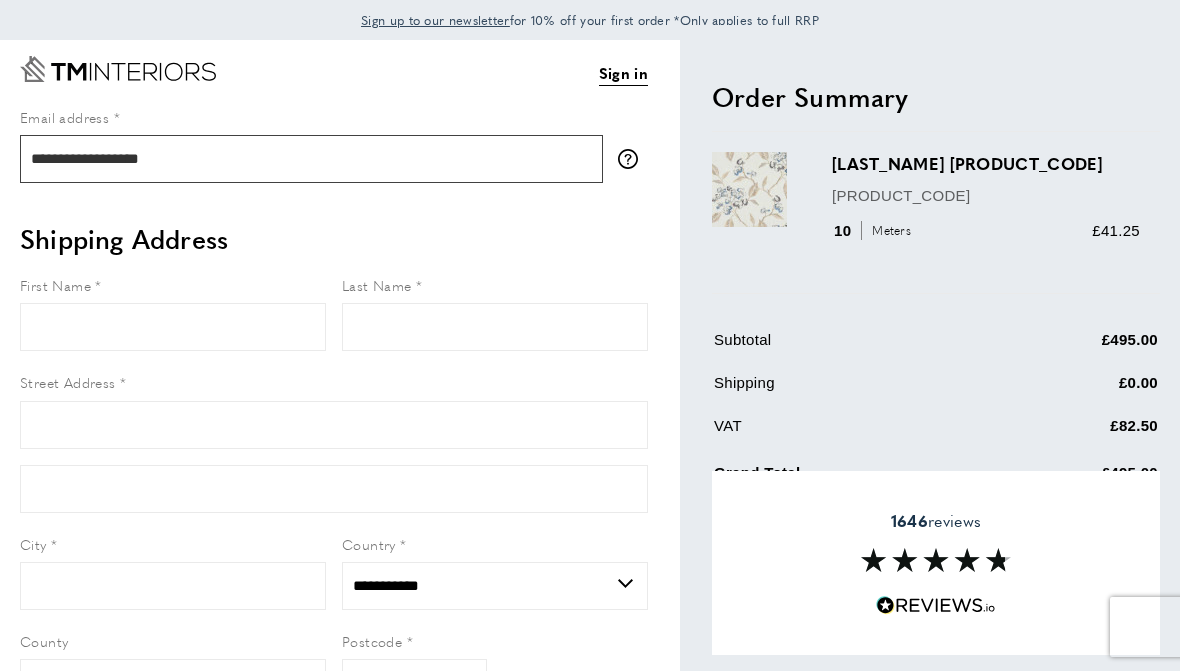 type on "**********" 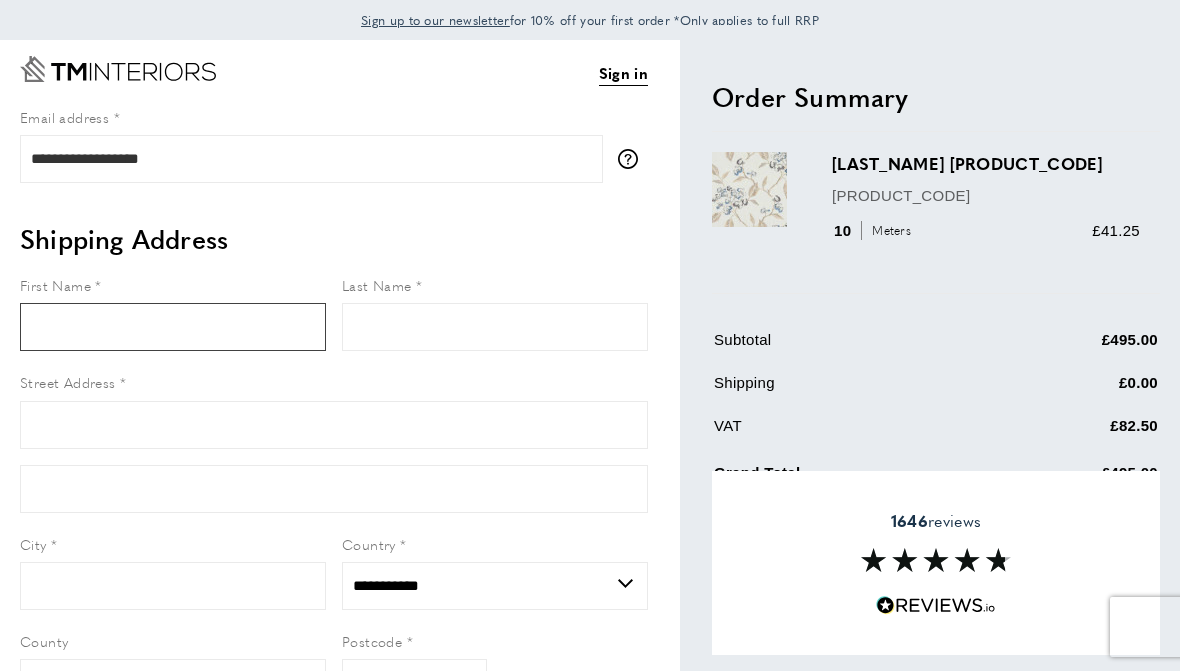 click on "First Name" at bounding box center (173, 327) 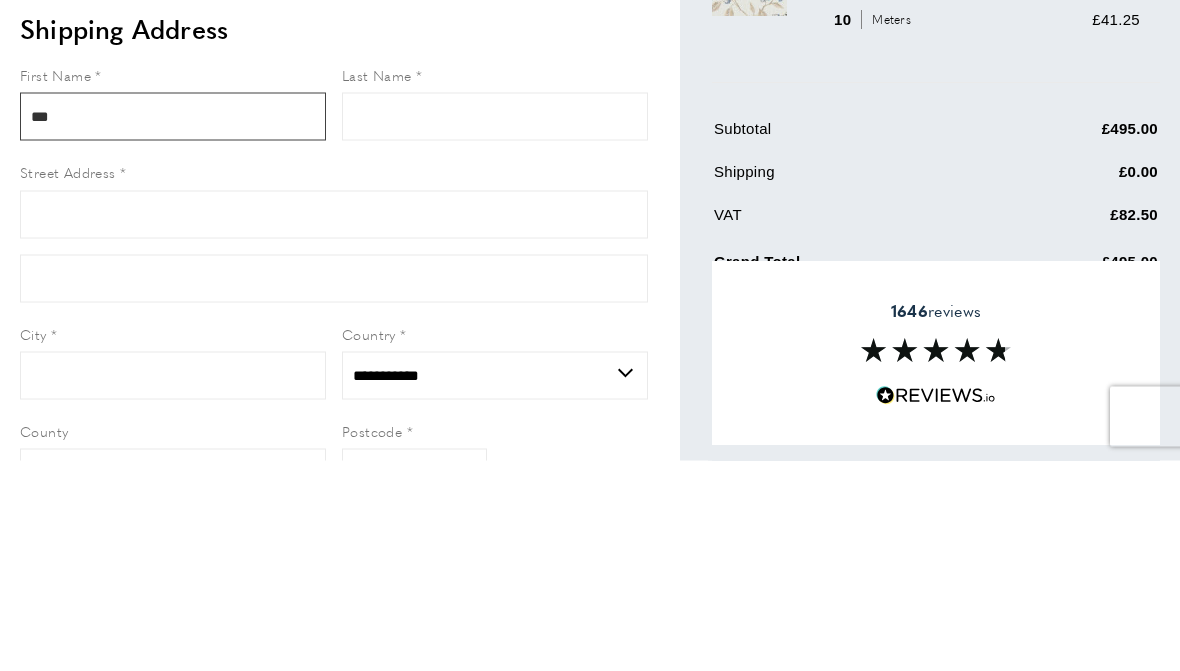 type on "***" 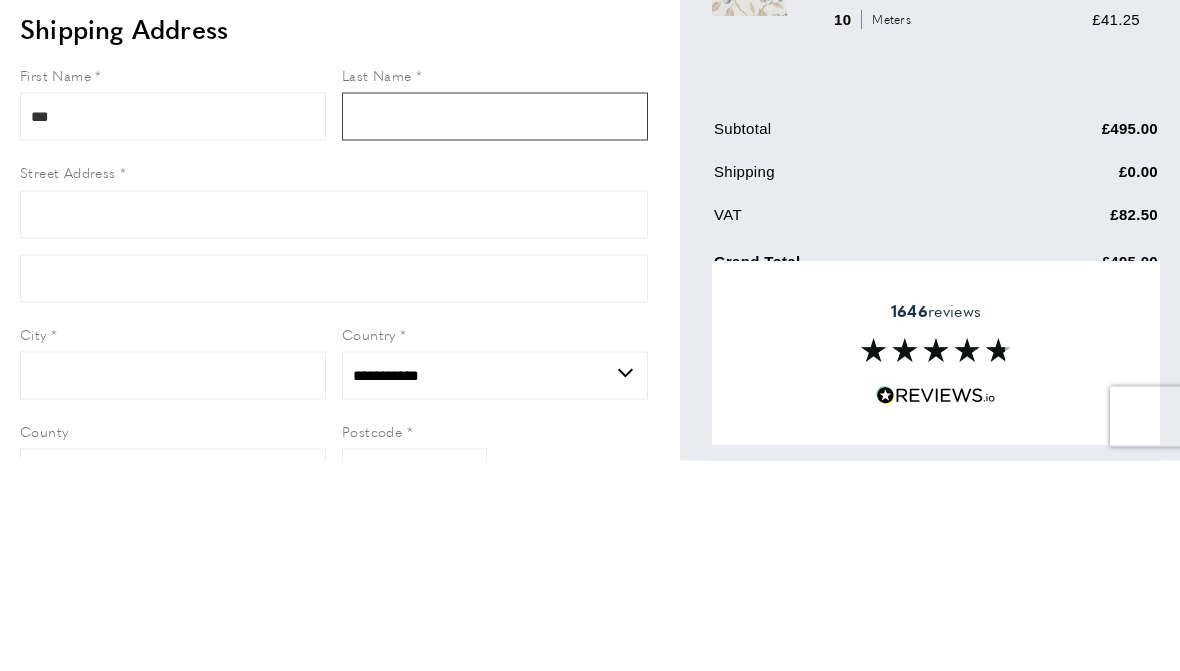 click on "Last Name" at bounding box center [495, 327] 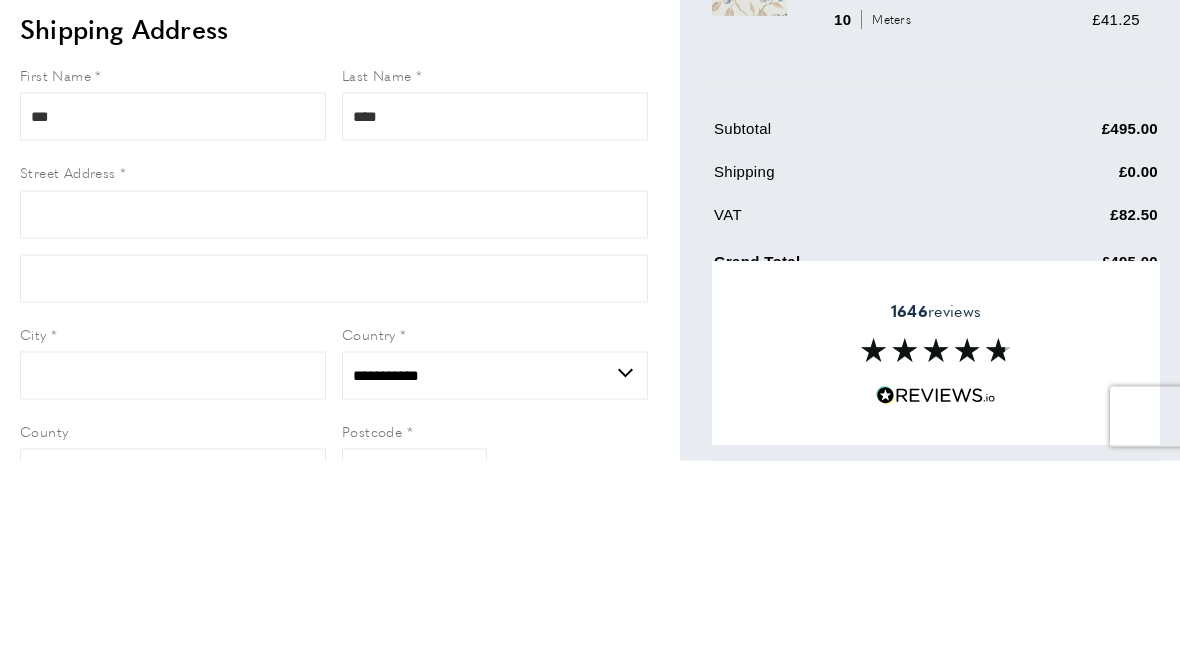 scroll, scrollTop: 211, scrollLeft: 0, axis: vertical 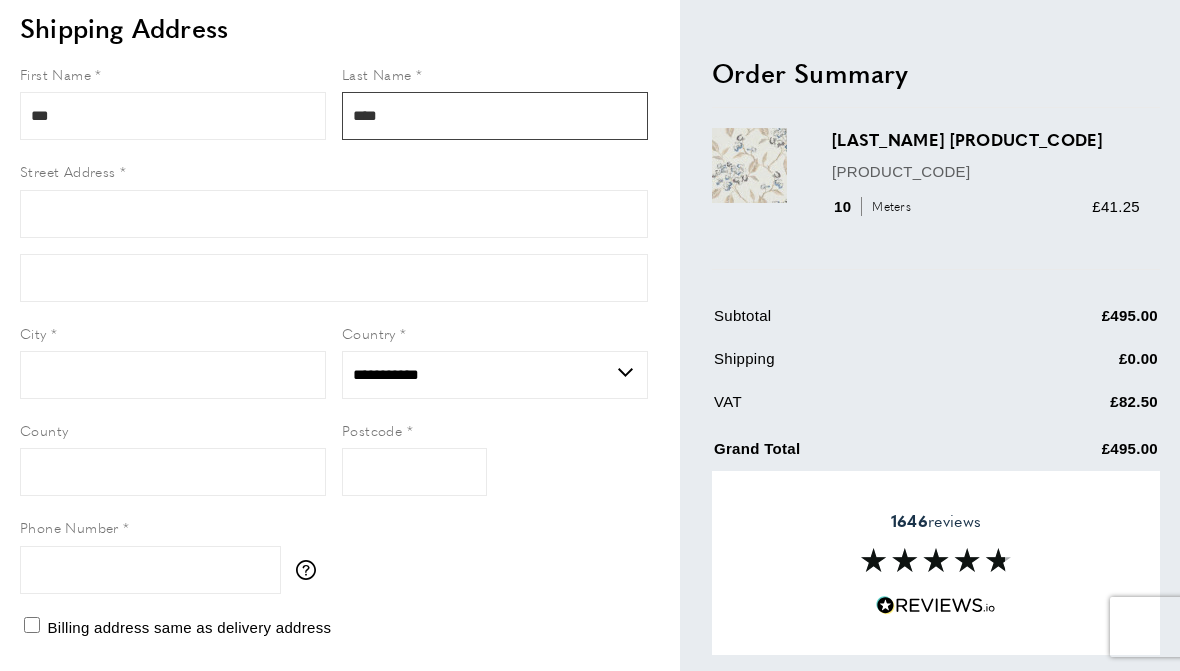 type on "****" 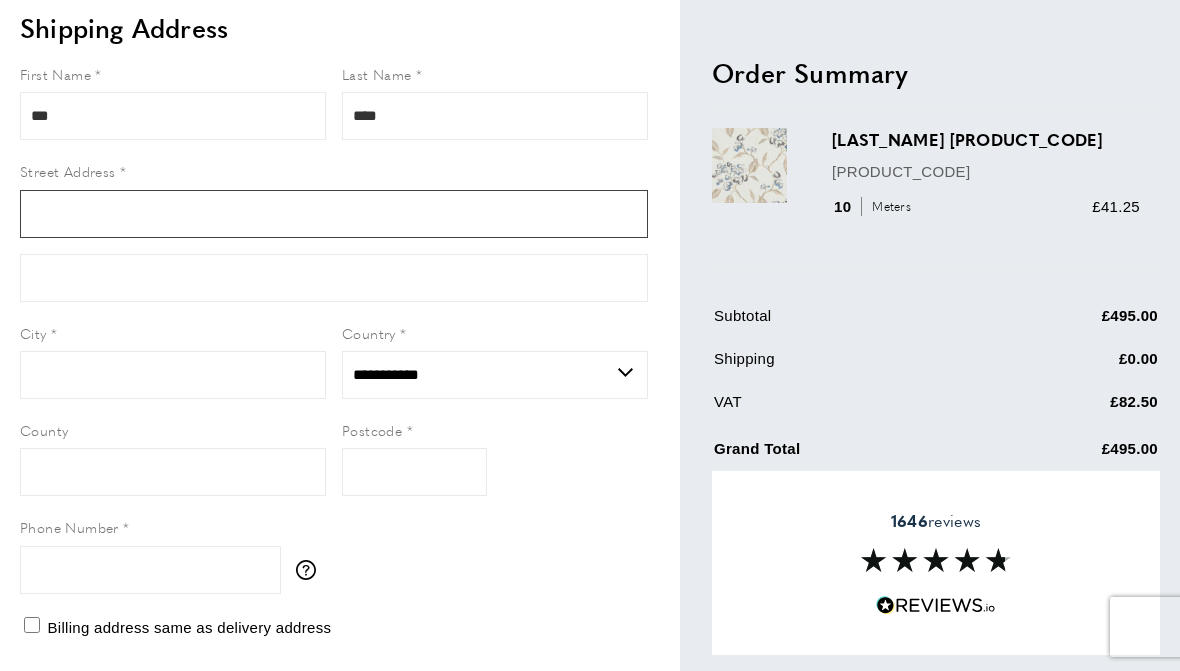 click on "Street Address" at bounding box center (334, 214) 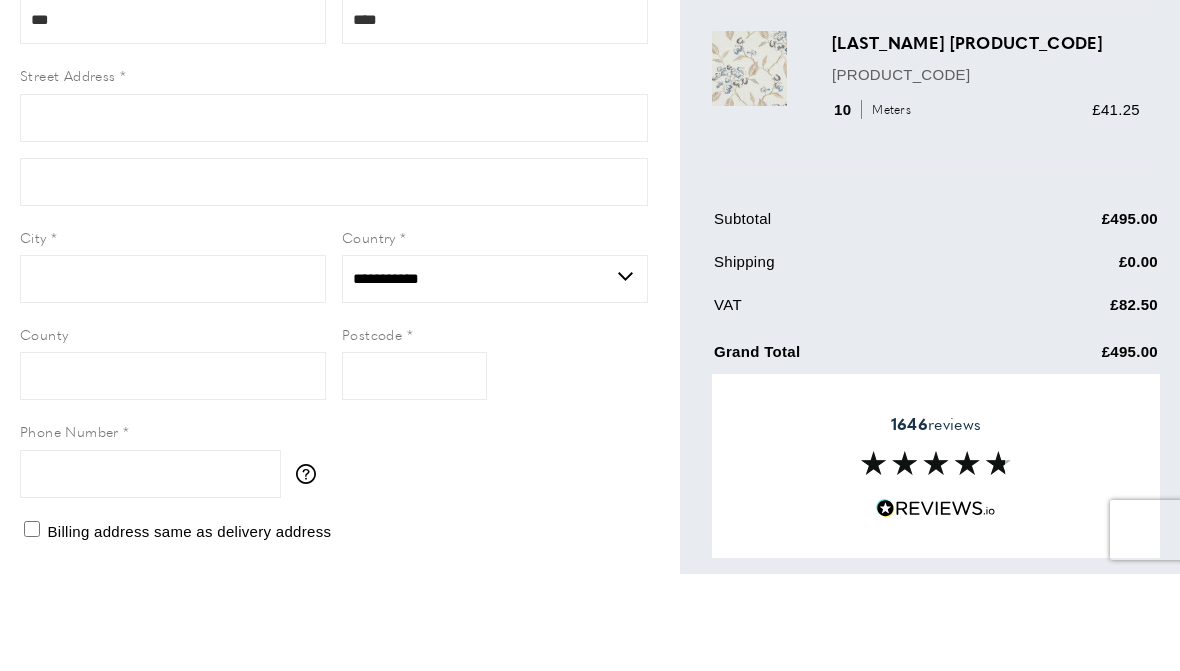 scroll, scrollTop: 308, scrollLeft: 0, axis: vertical 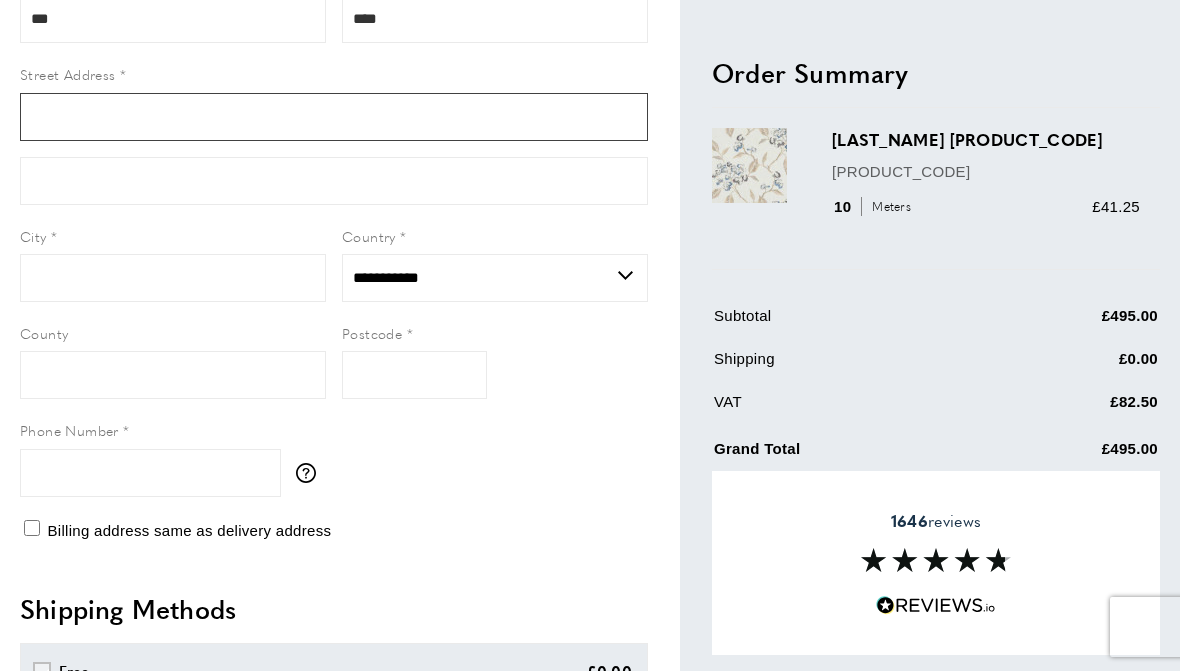 click on "Street Address" at bounding box center (334, 117) 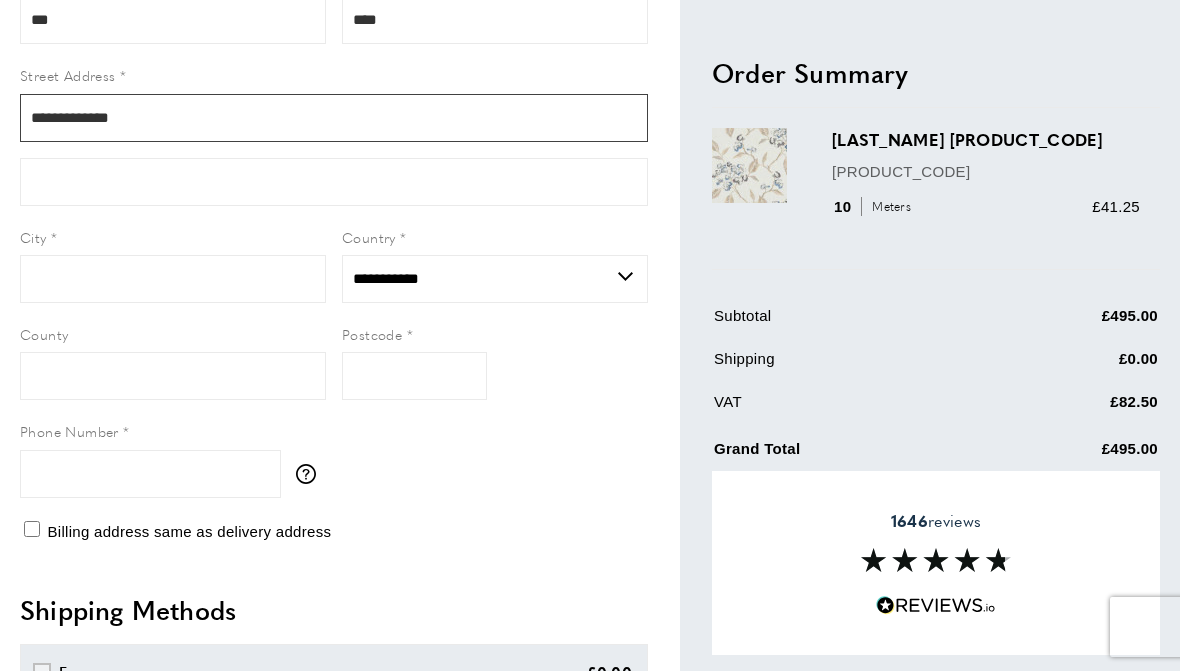 type on "**********" 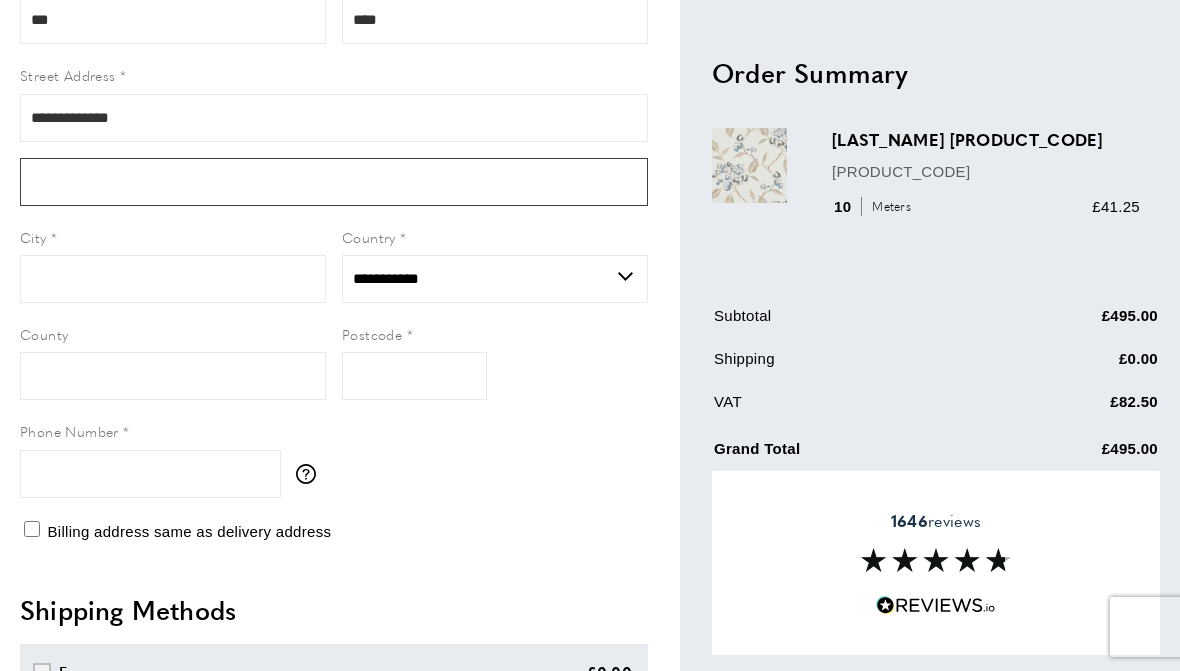 click on "Form field" at bounding box center [334, 182] 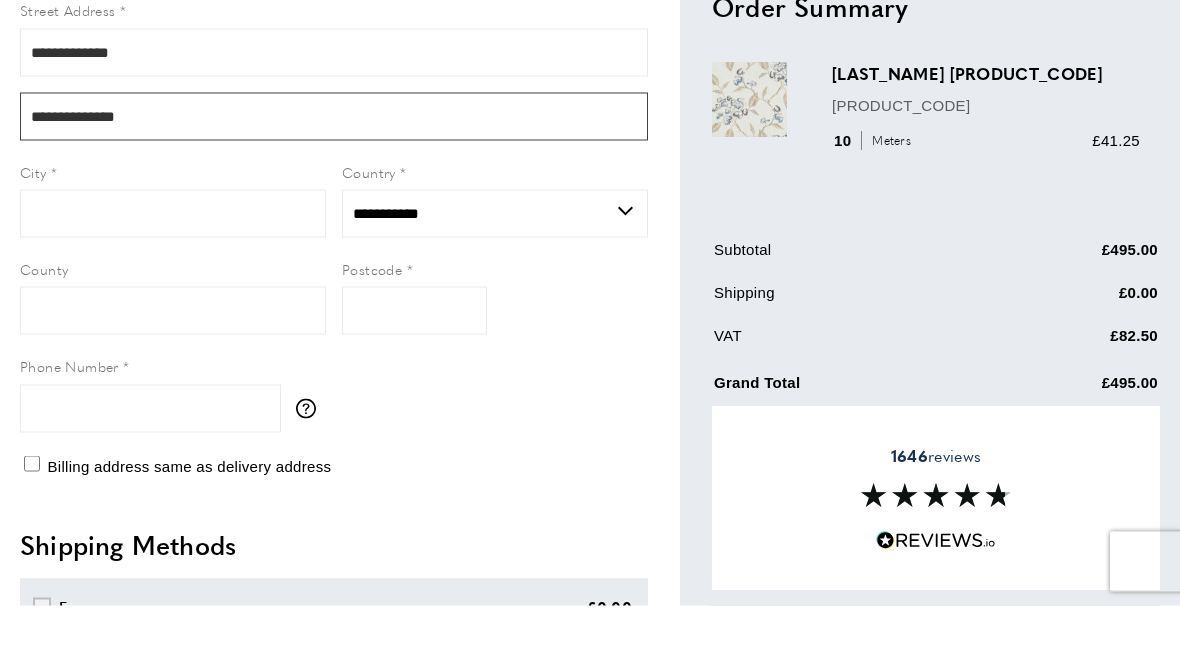 type on "**********" 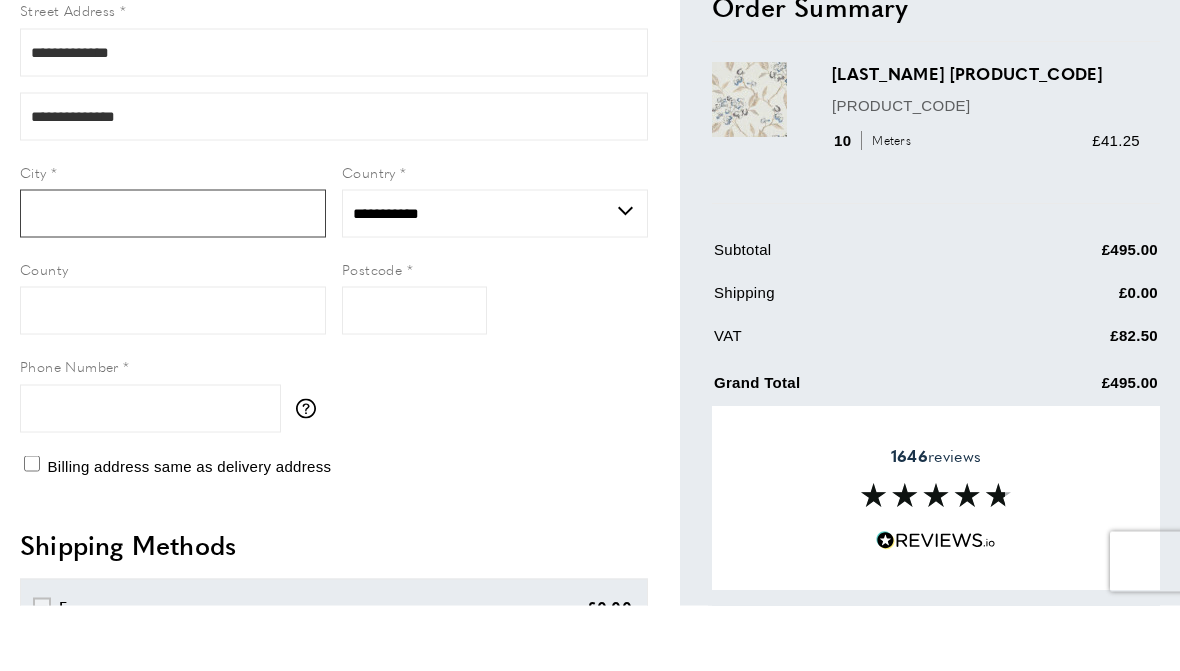 click on "City" at bounding box center [173, 279] 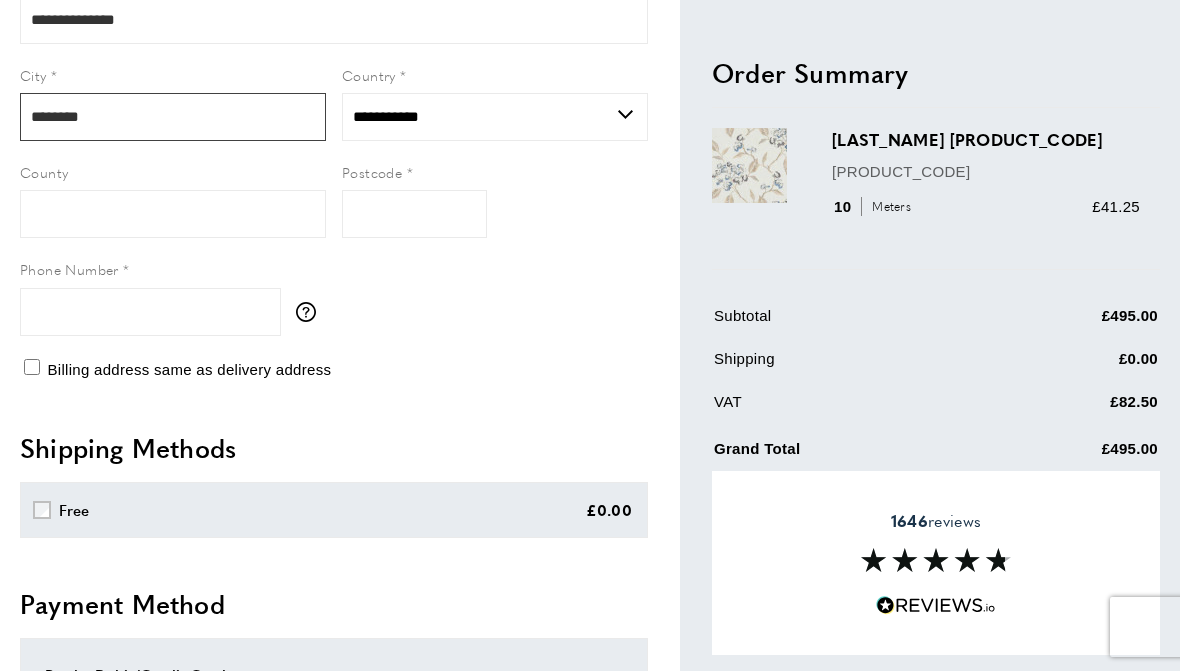 type on "********" 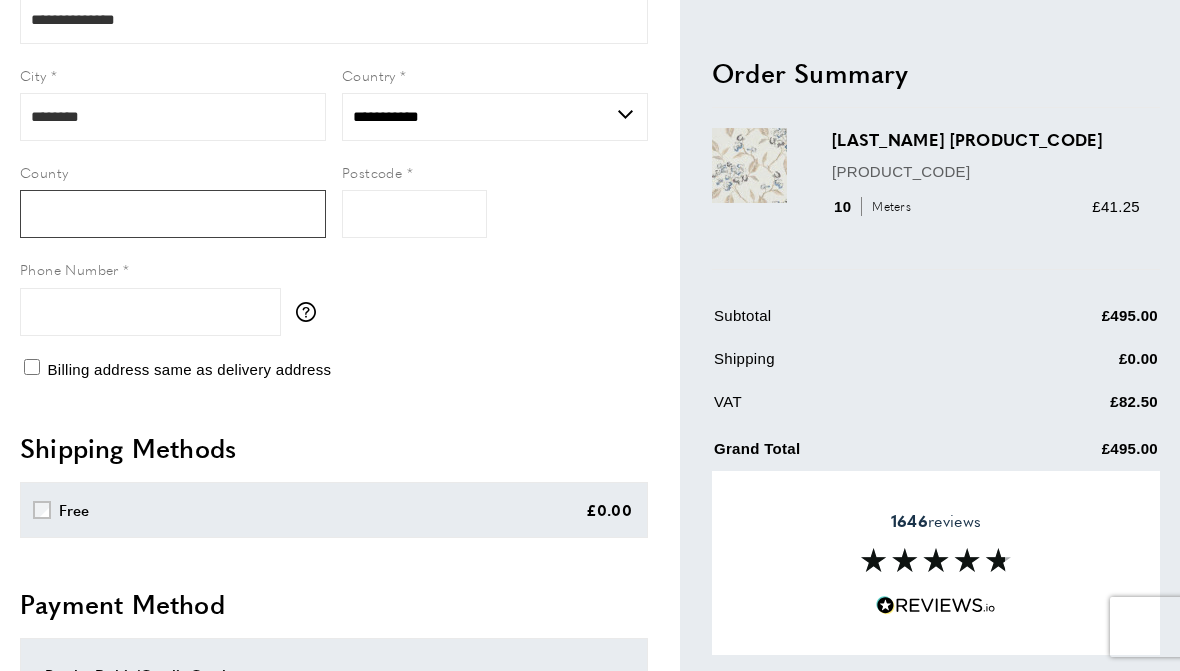 click on "County" at bounding box center [173, 214] 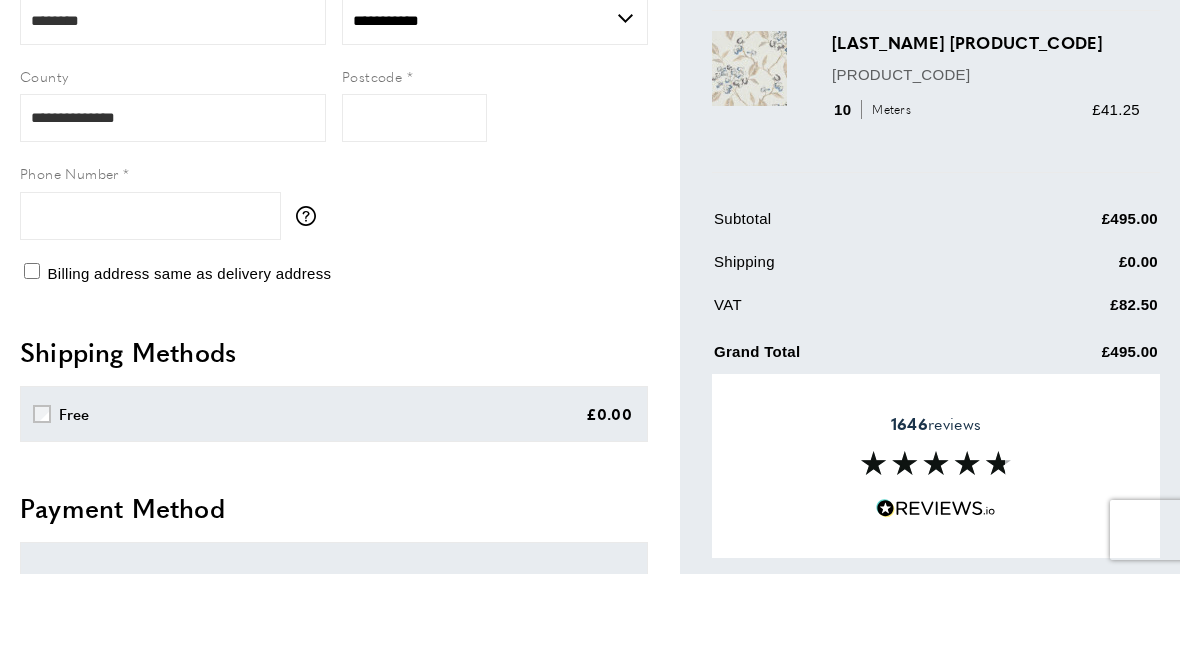 scroll, scrollTop: 566, scrollLeft: 0, axis: vertical 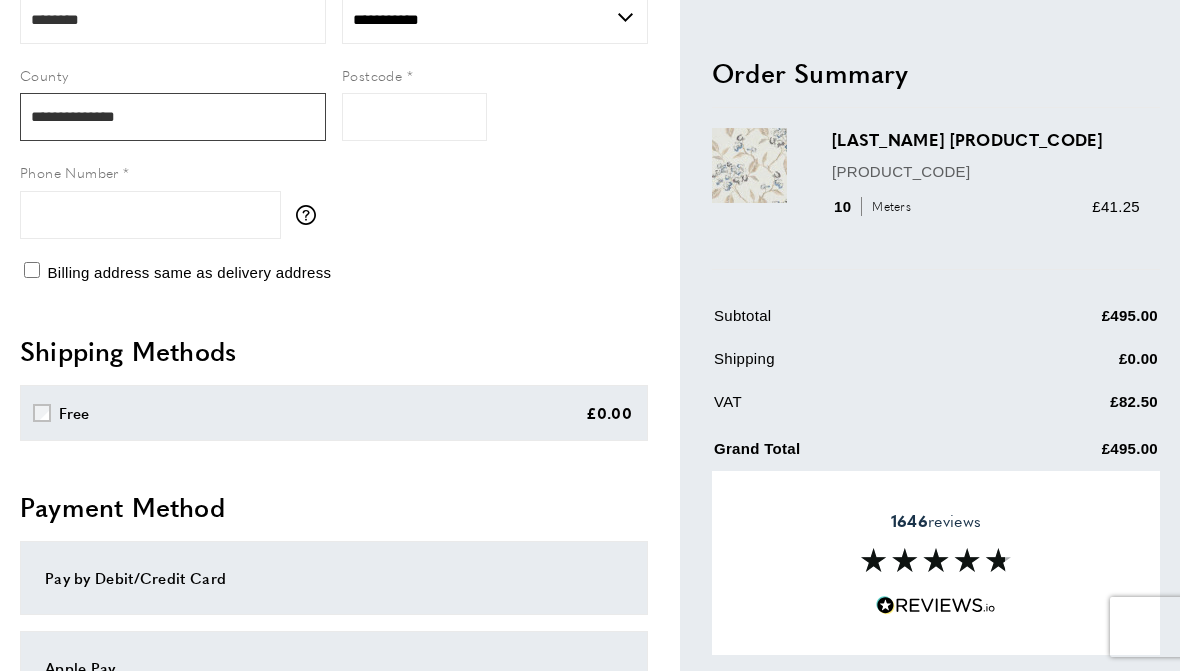 type on "**********" 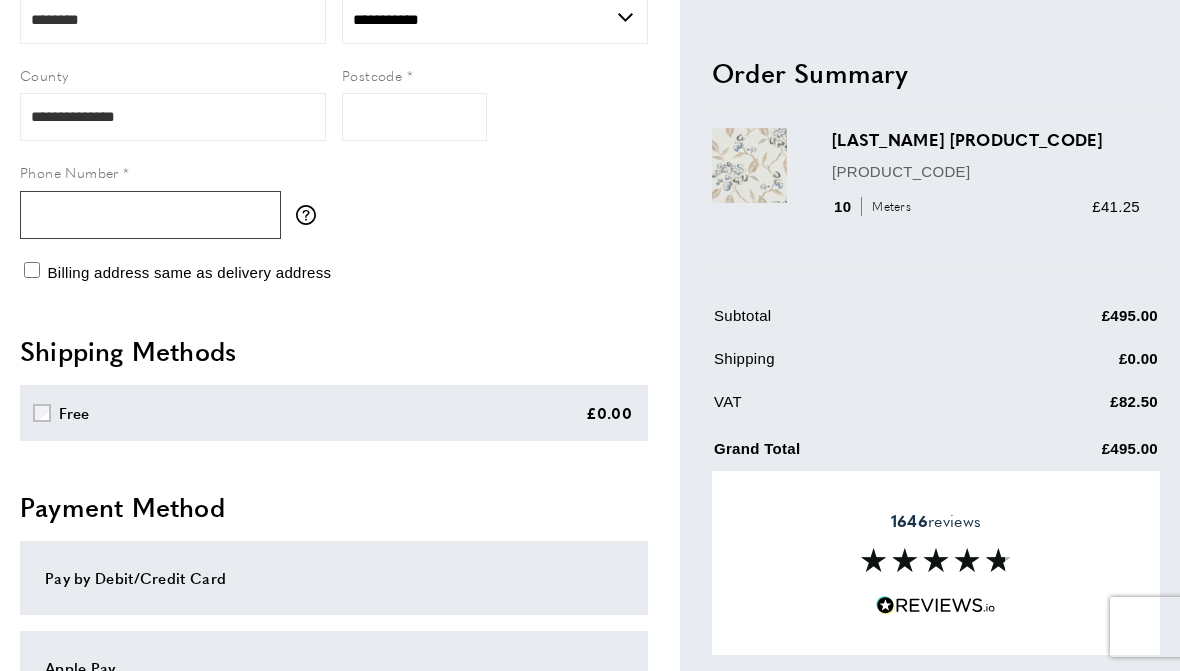click on "Phone Number" at bounding box center (150, 215) 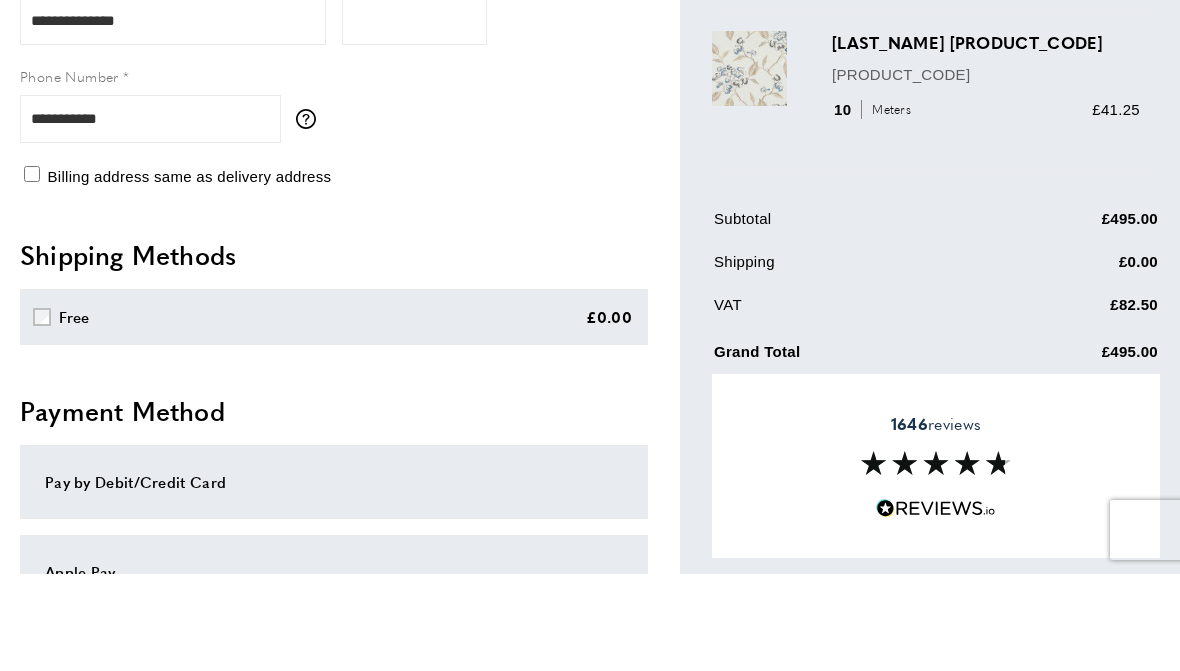 scroll, scrollTop: 663, scrollLeft: 0, axis: vertical 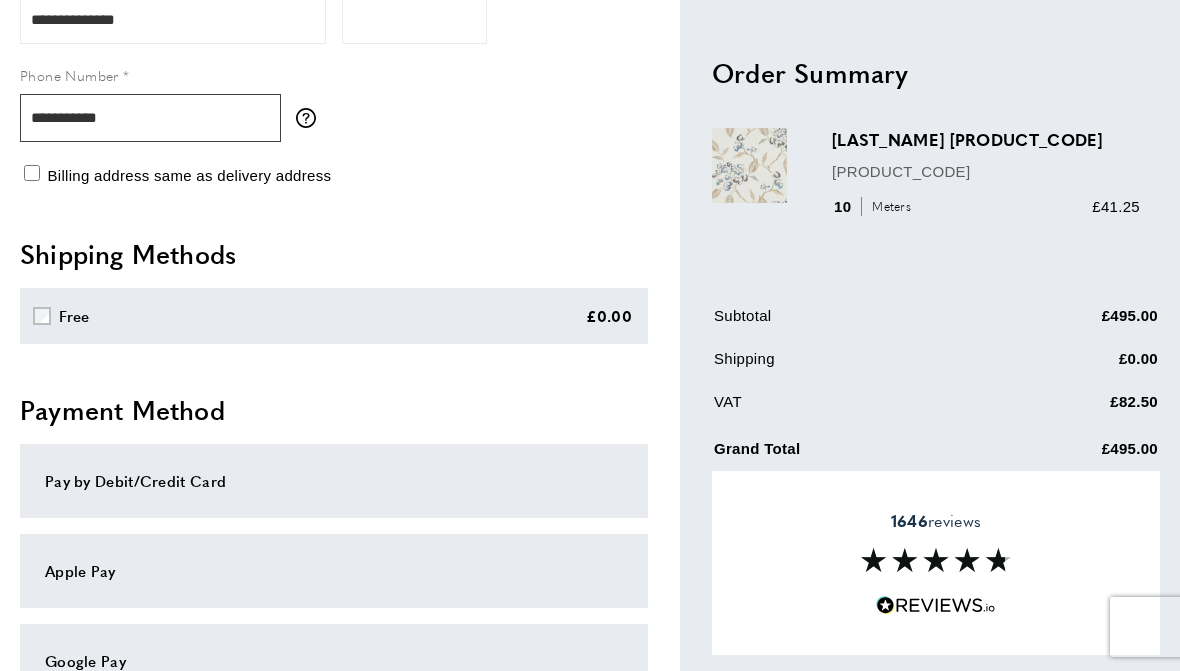 type on "**********" 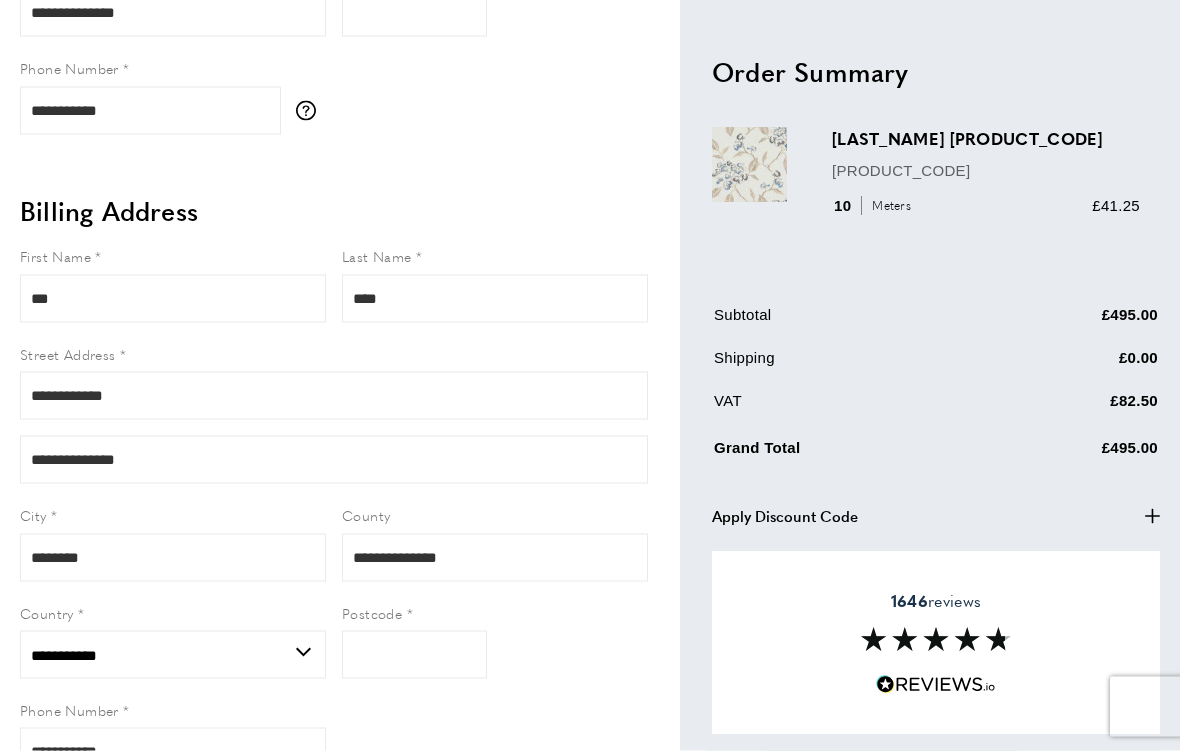 scroll, scrollTop: 671, scrollLeft: 0, axis: vertical 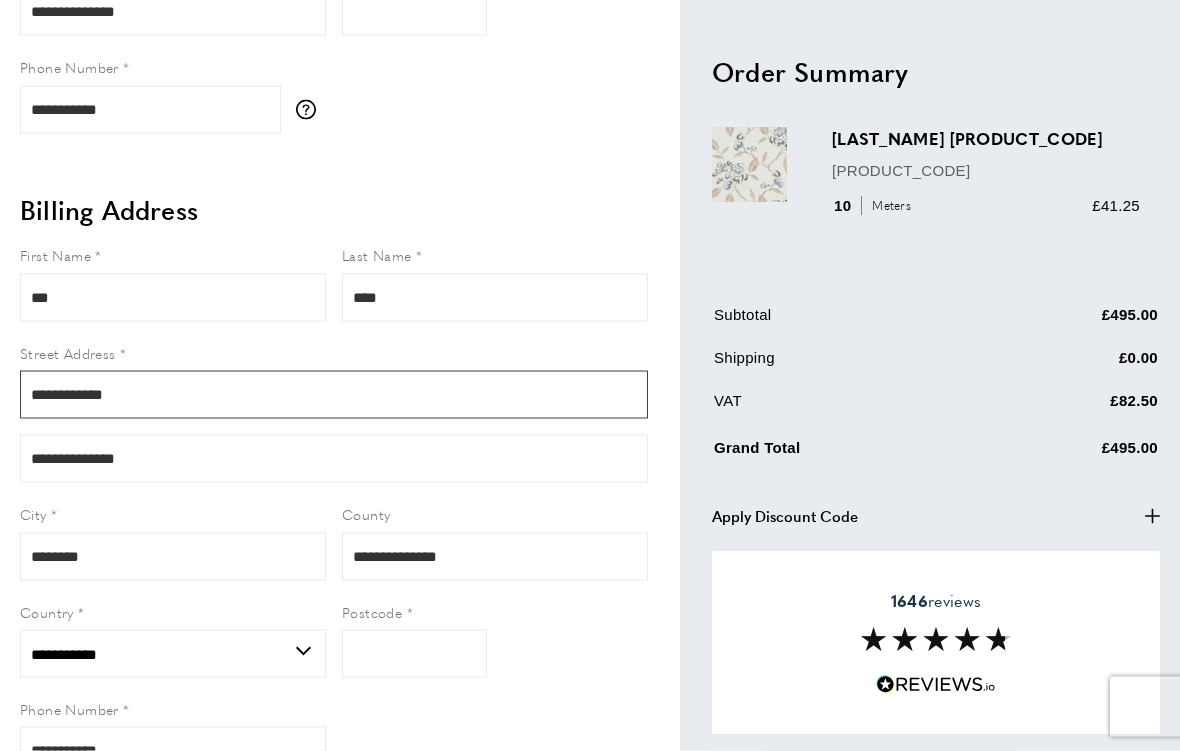 click on "**********" at bounding box center [334, 395] 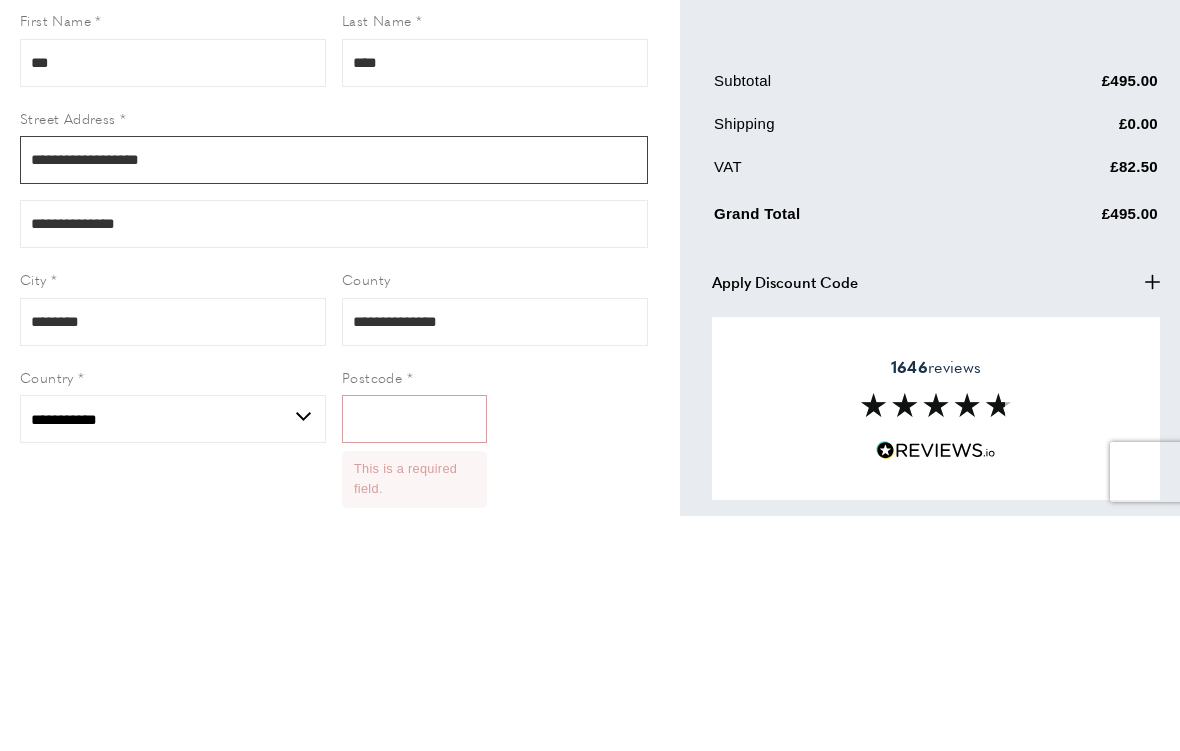 type on "**********" 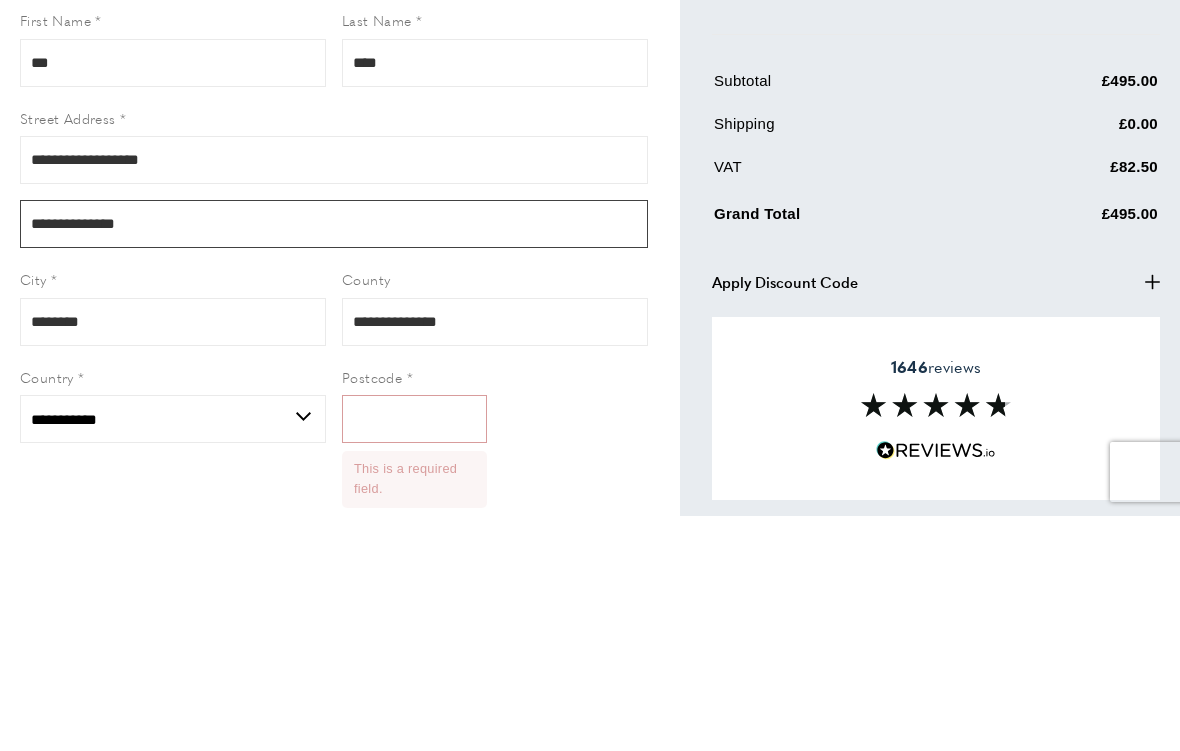 click on "**********" at bounding box center (334, 459) 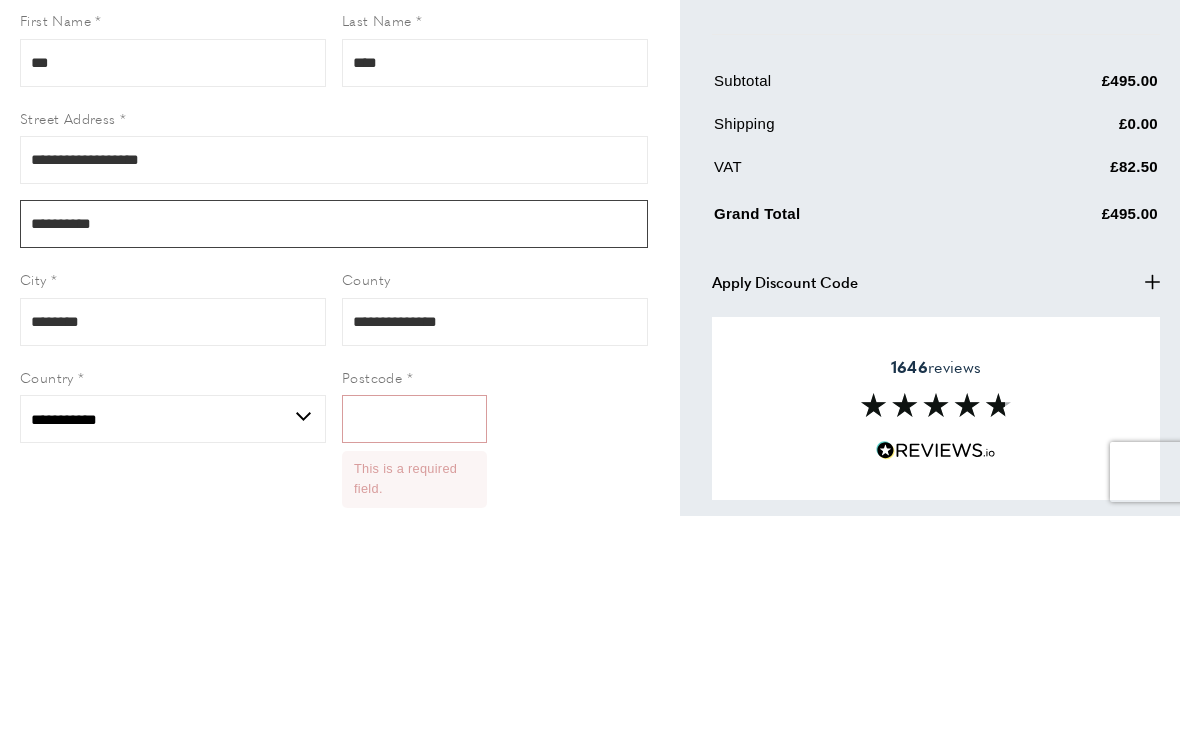type on "*********" 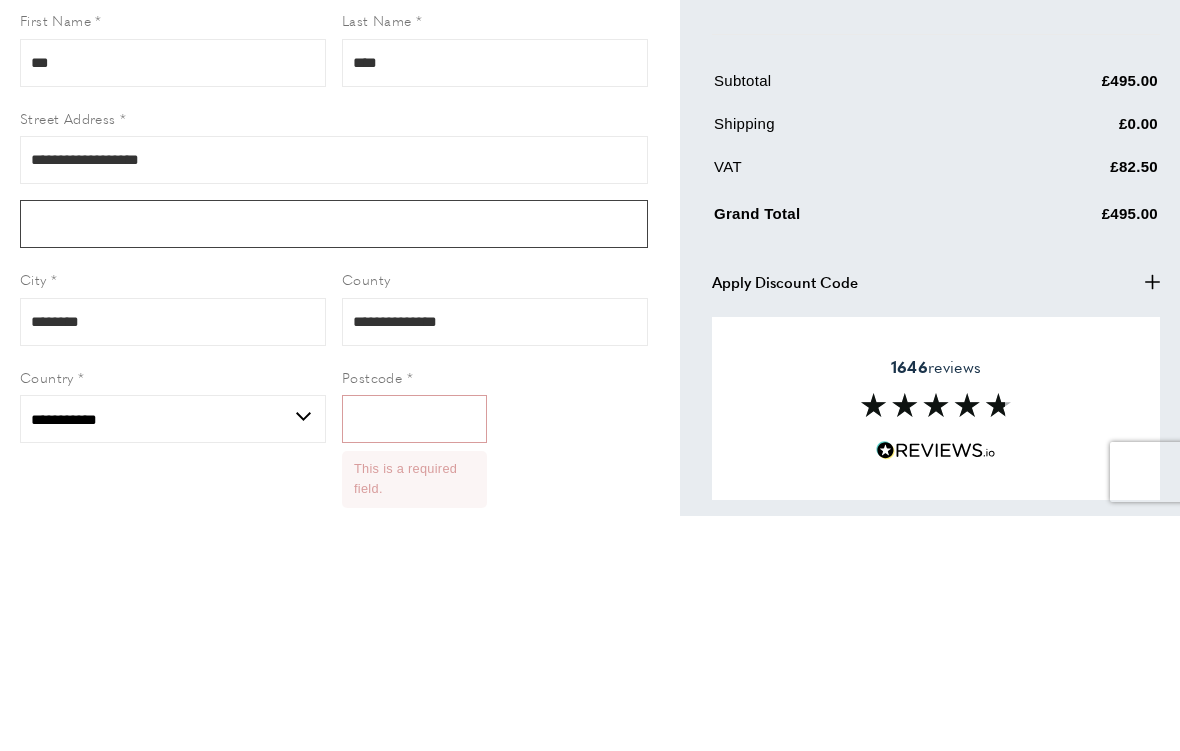 type 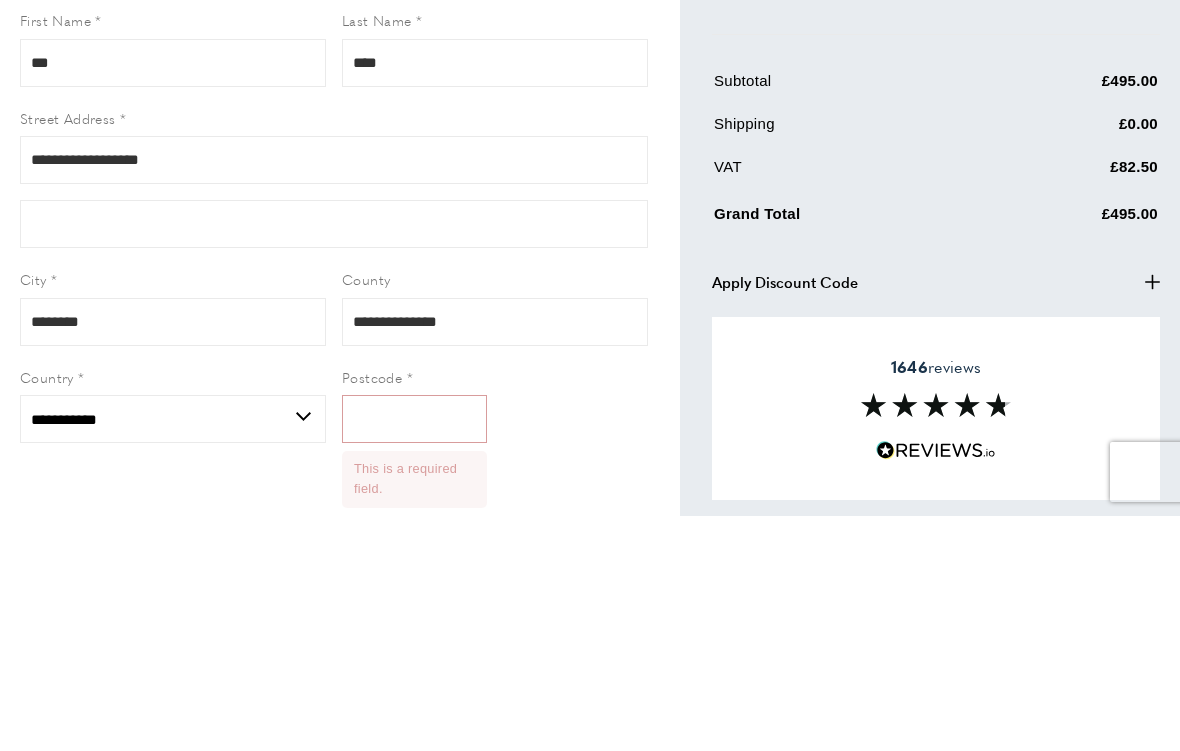 click on "City" at bounding box center (173, 514) 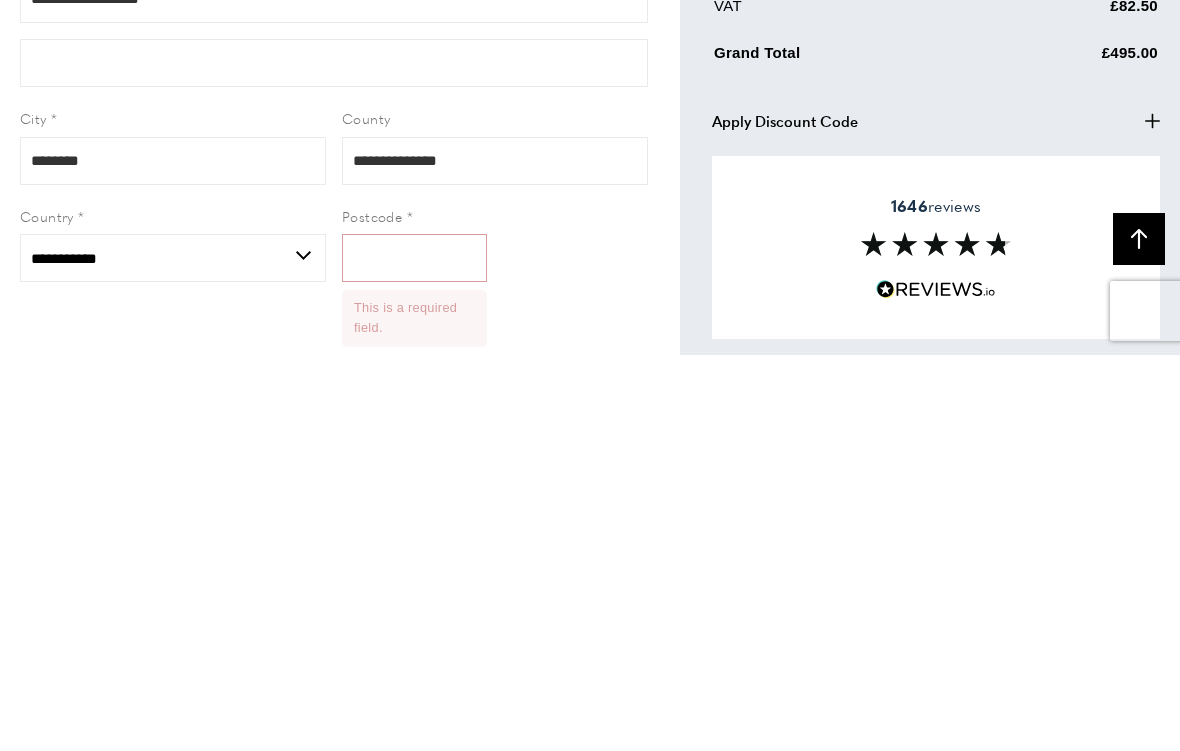 scroll, scrollTop: 1068, scrollLeft: 0, axis: vertical 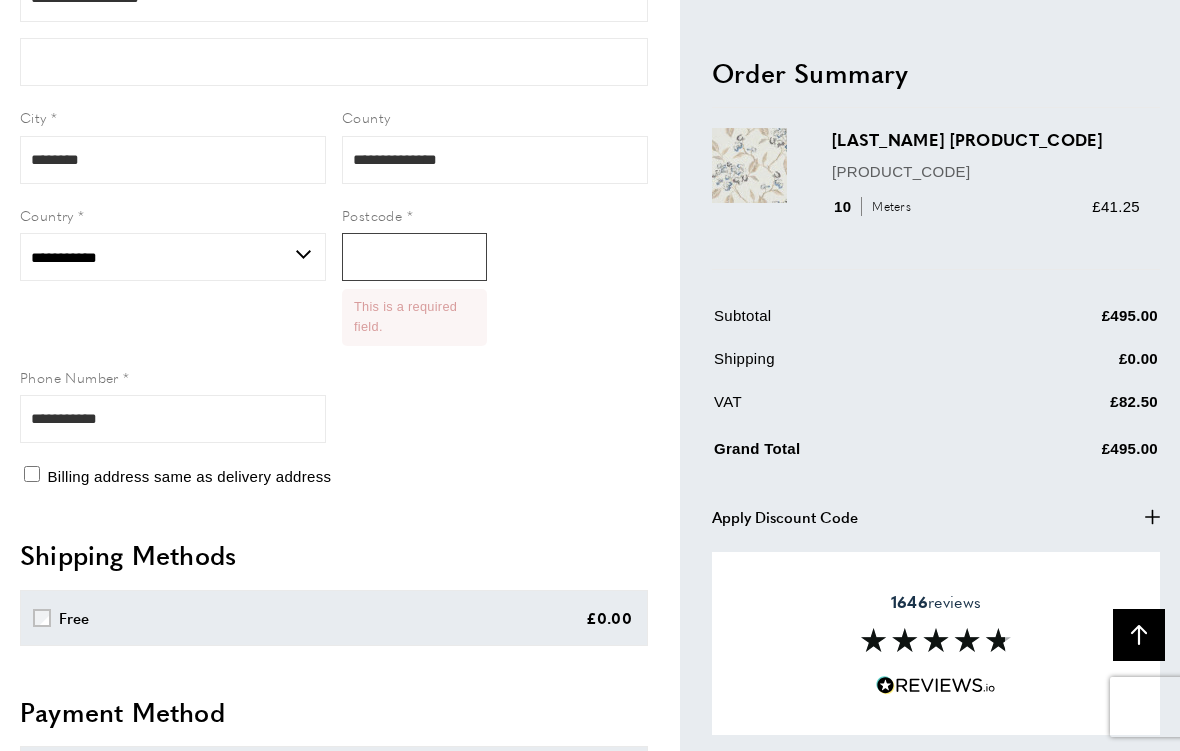 click on "Postcode" at bounding box center (414, 257) 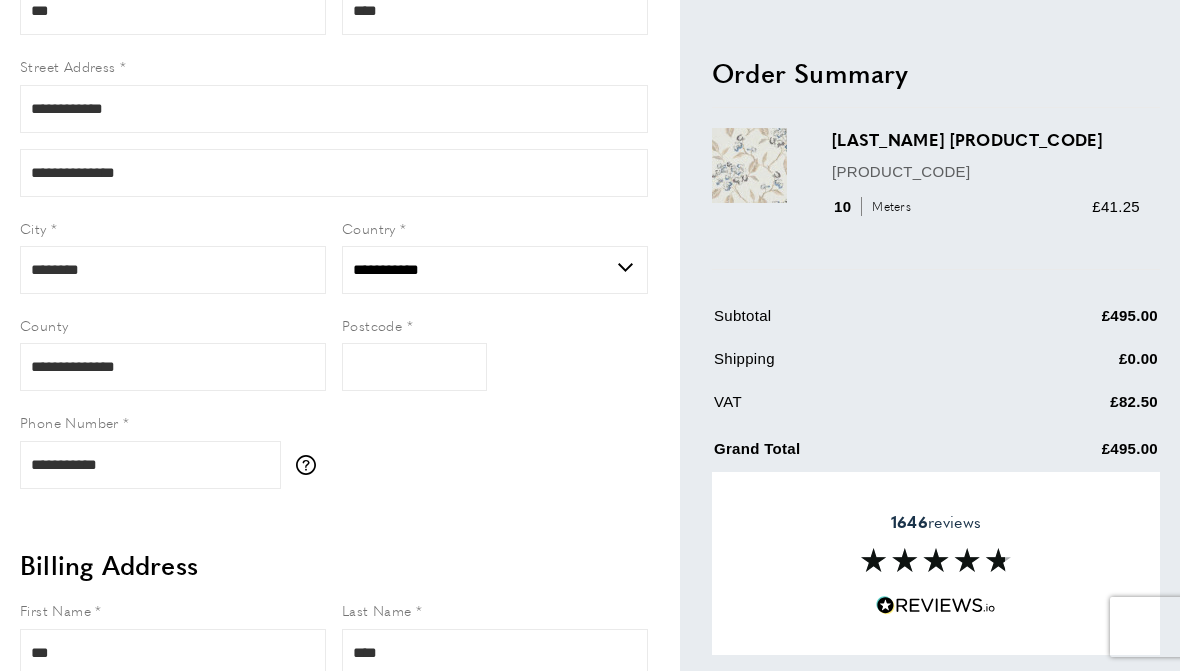 scroll, scrollTop: 315, scrollLeft: 0, axis: vertical 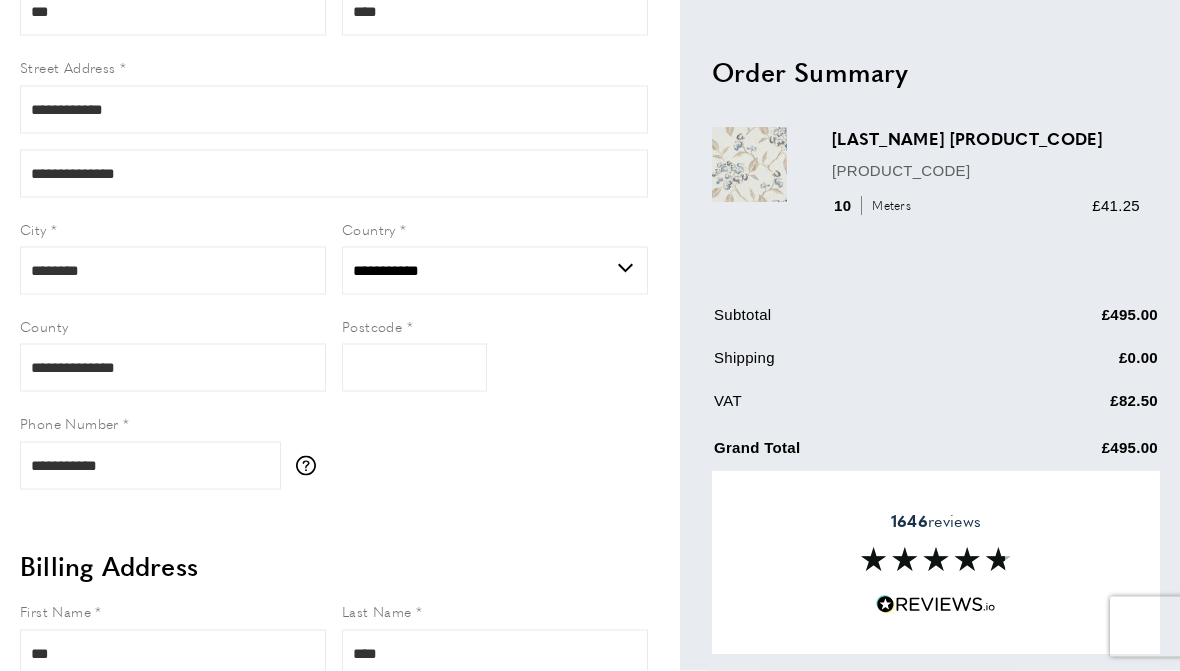 type on "********" 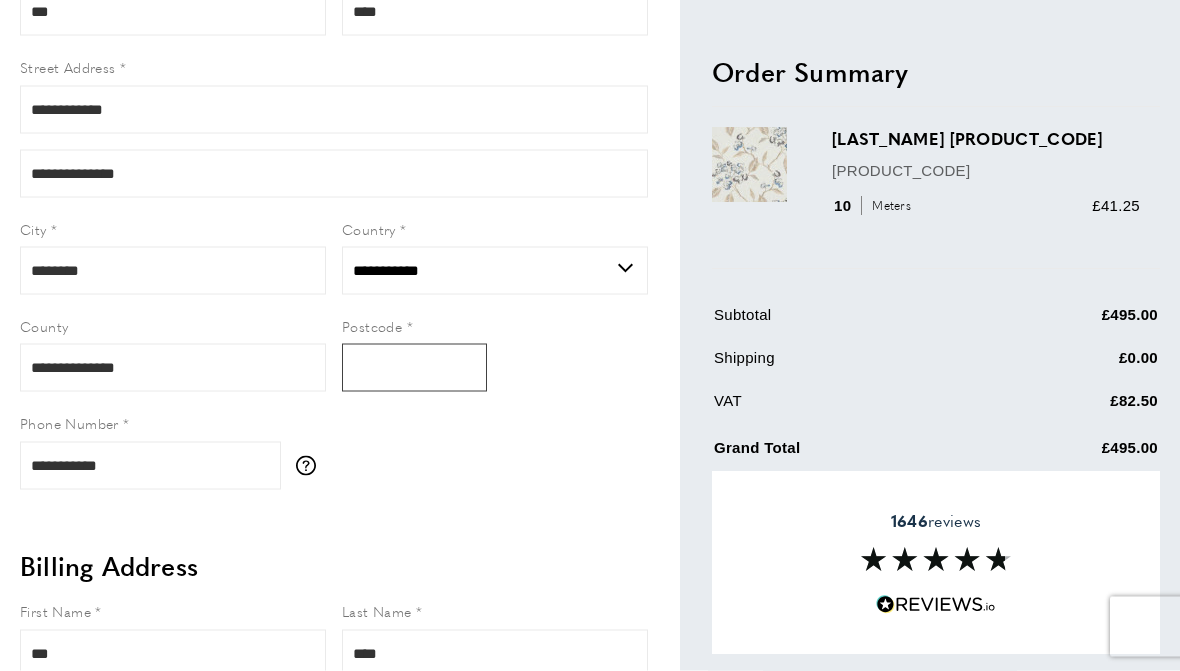 click on "Postcode" at bounding box center (414, 368) 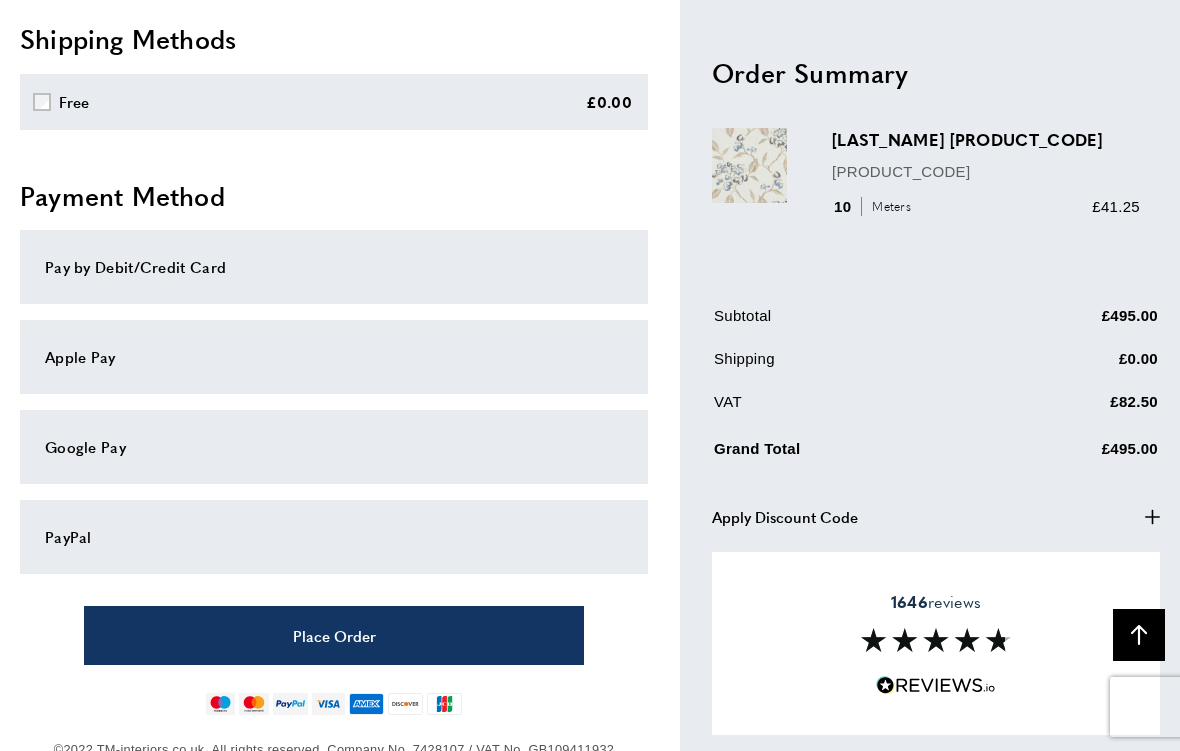 scroll, scrollTop: 1520, scrollLeft: 0, axis: vertical 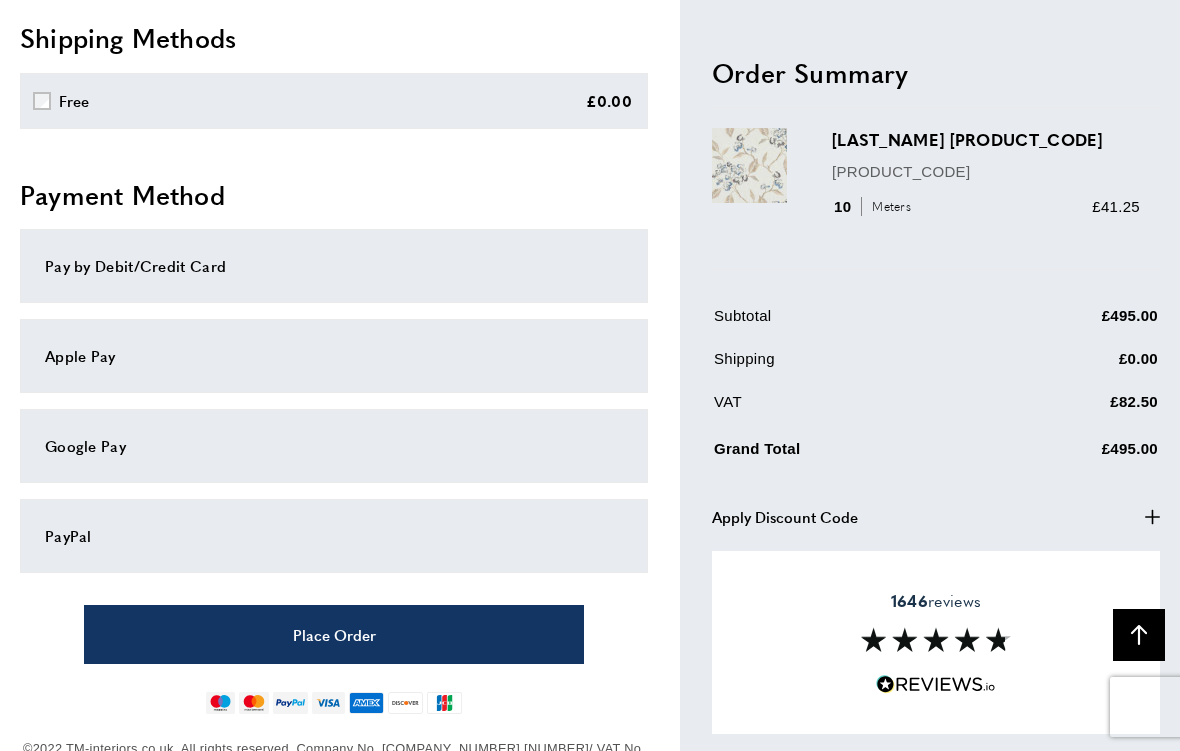 type on "********" 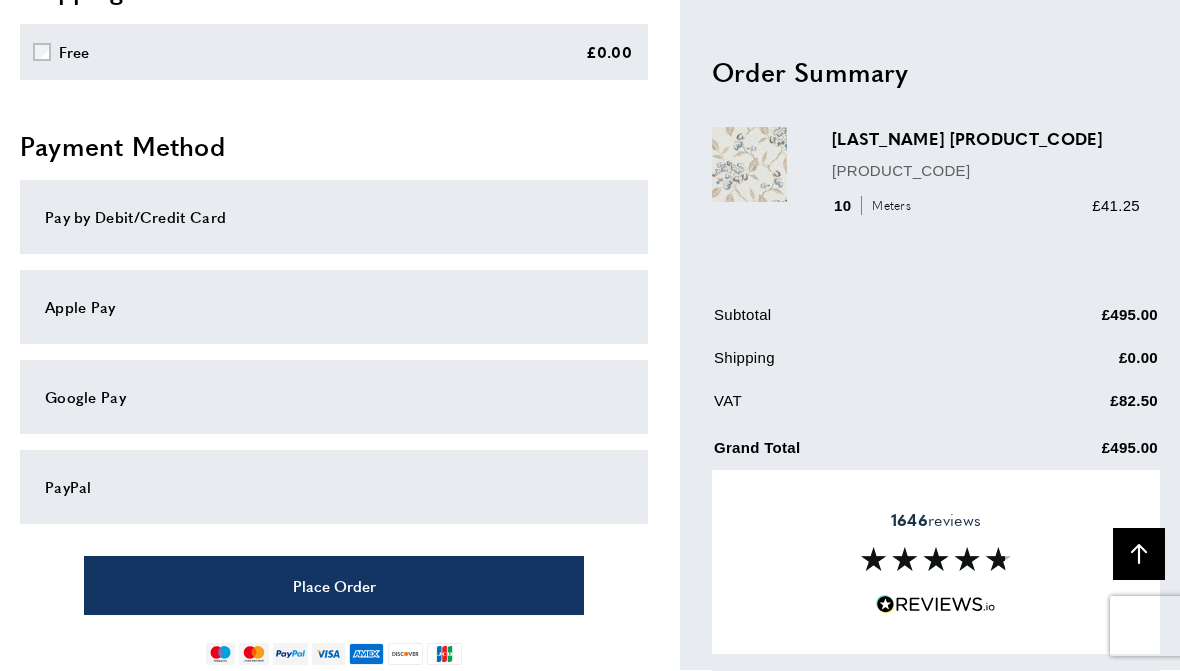 scroll, scrollTop: 1648, scrollLeft: 0, axis: vertical 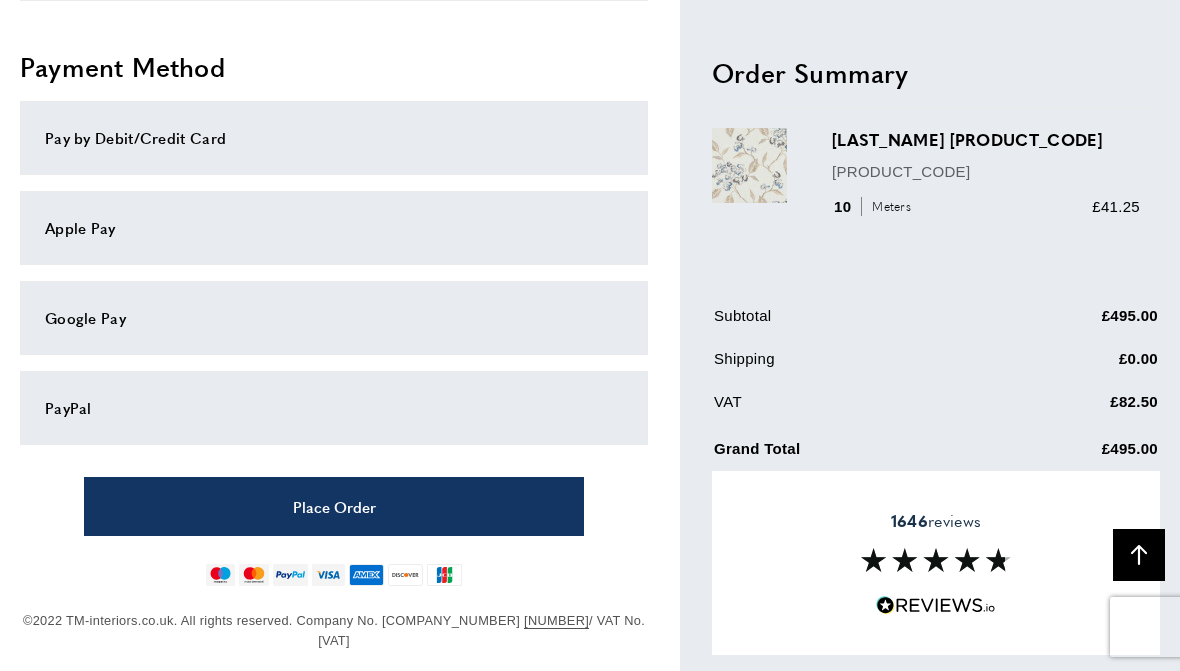 click on "Back To Top
arrow-up" at bounding box center [1139, 555] 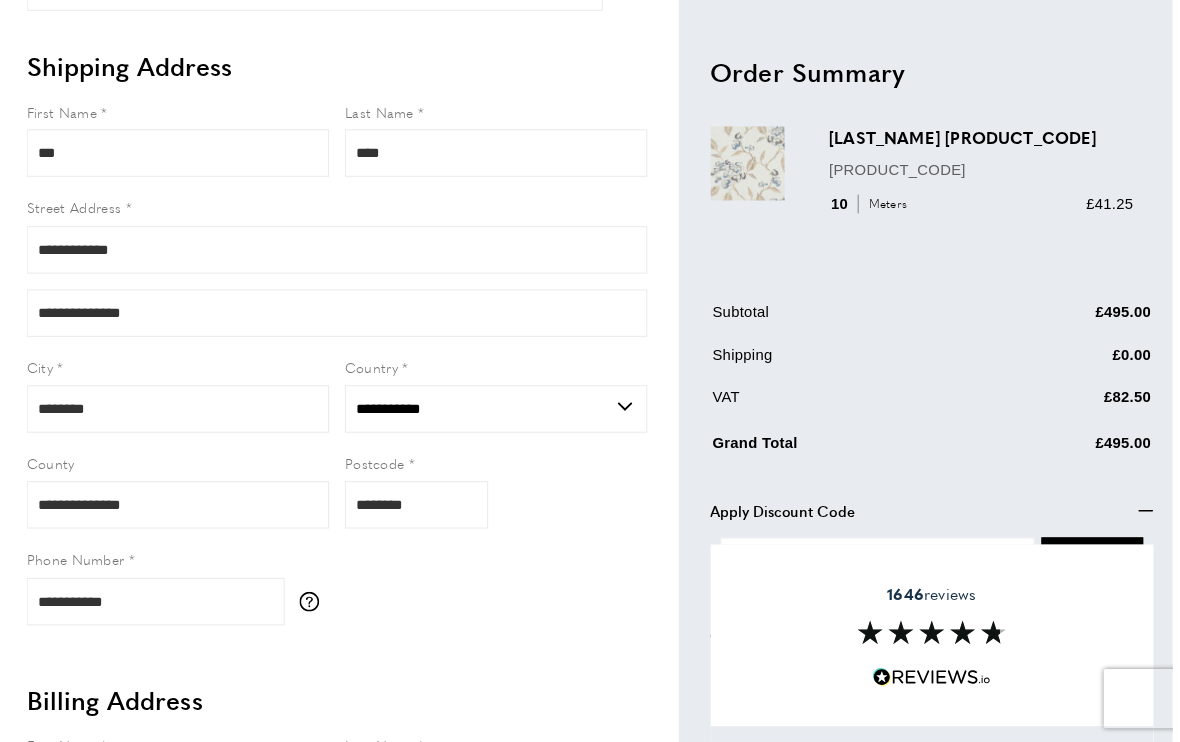 scroll, scrollTop: 245, scrollLeft: 0, axis: vertical 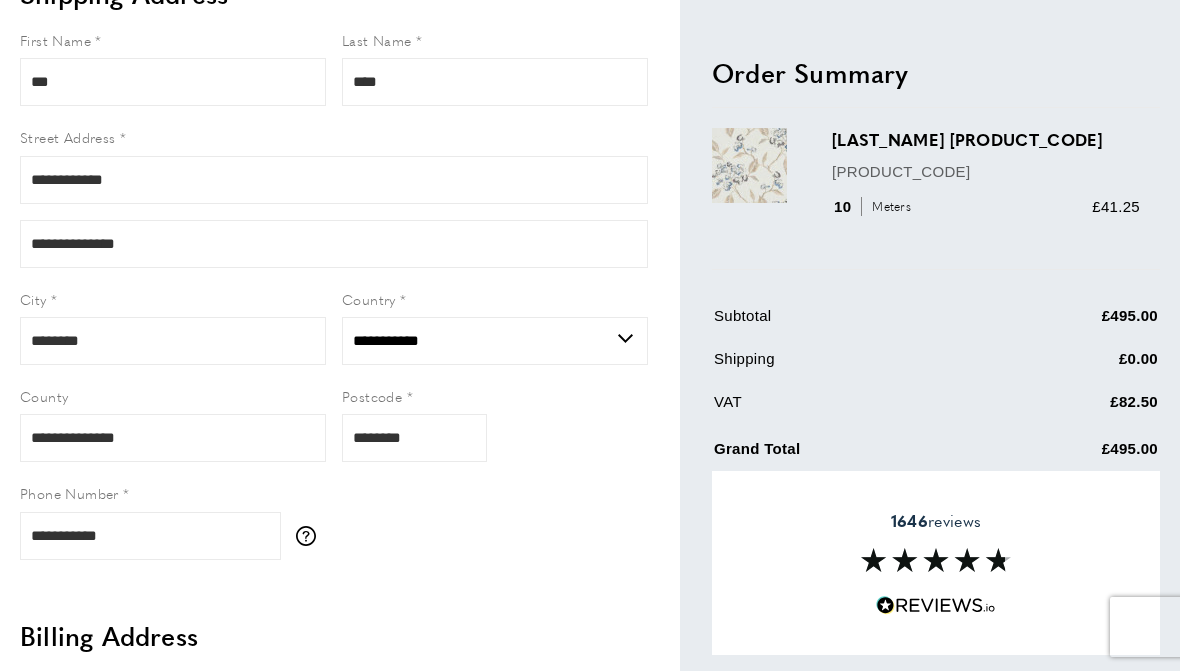 click on "1646  reviews" at bounding box center [936, 563] 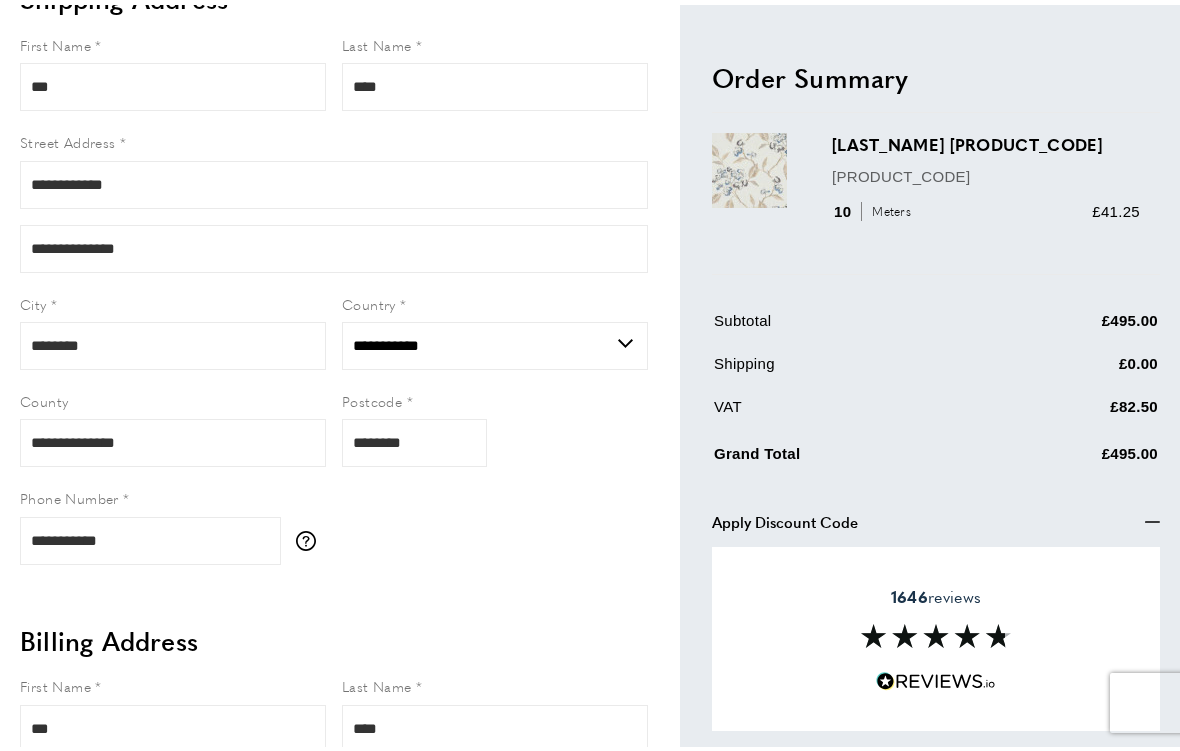 scroll, scrollTop: 238, scrollLeft: 0, axis: vertical 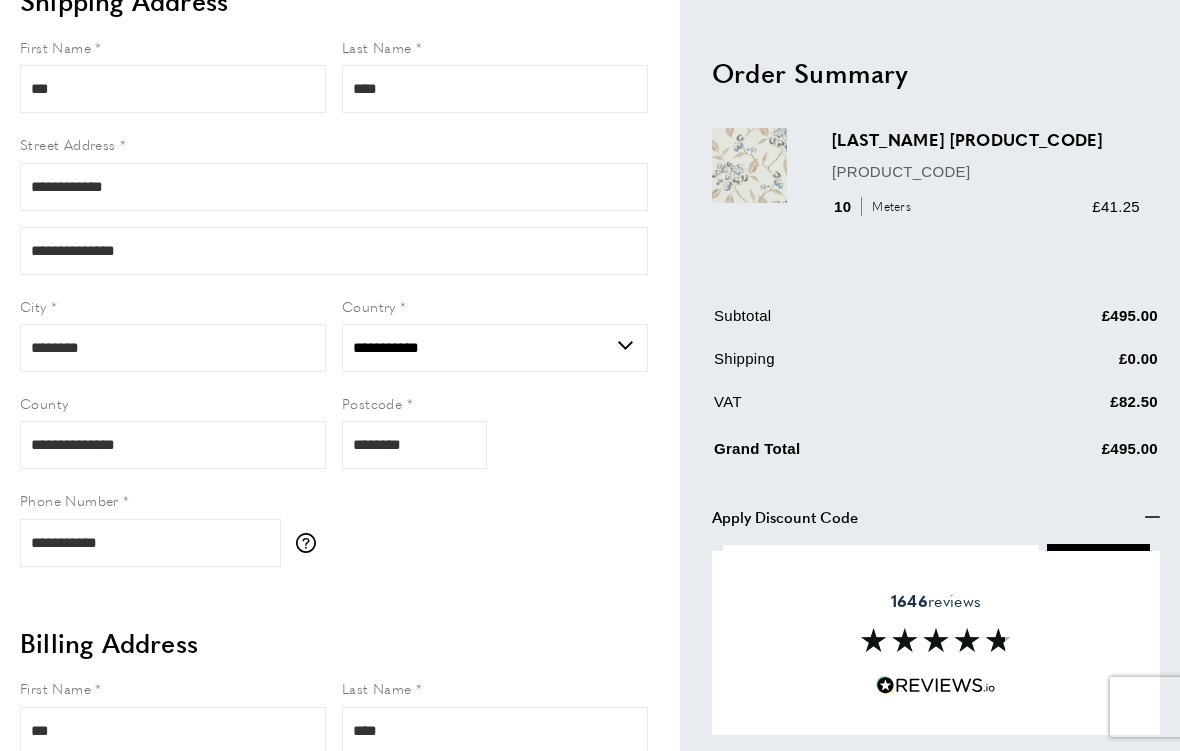 click on "minus" at bounding box center [1152, 516] 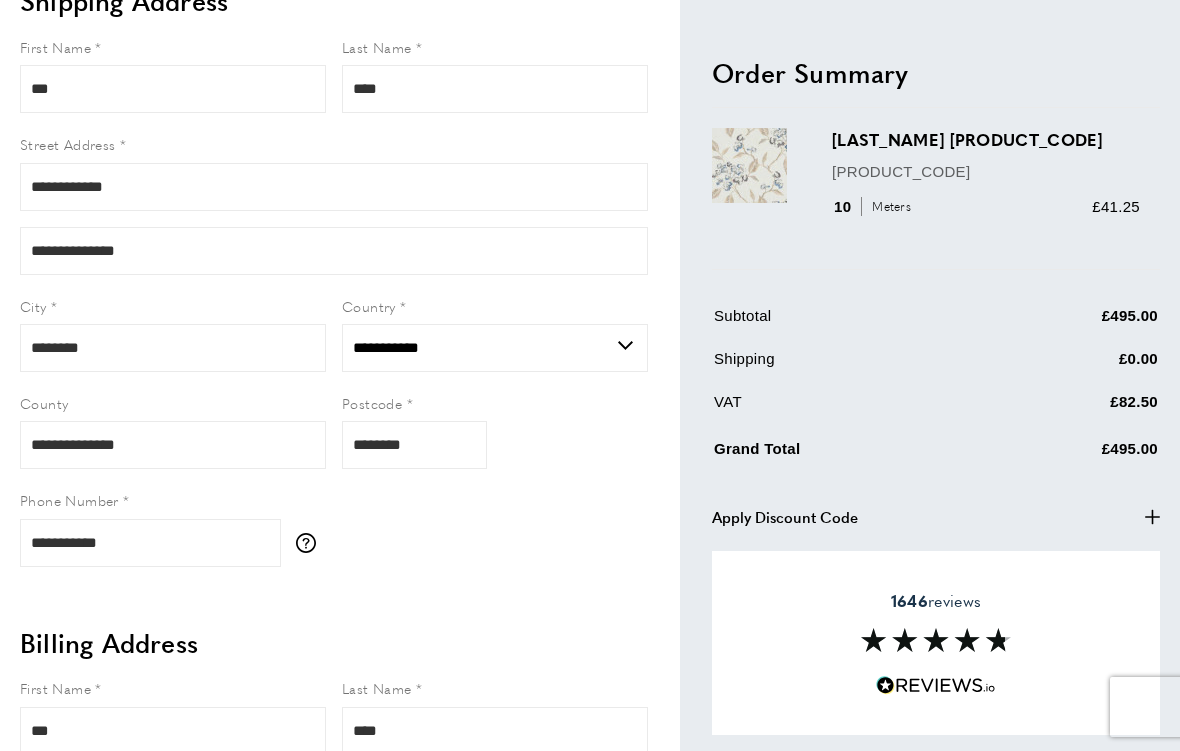 click on "Apply Discount Code
plus" at bounding box center (936, 516) 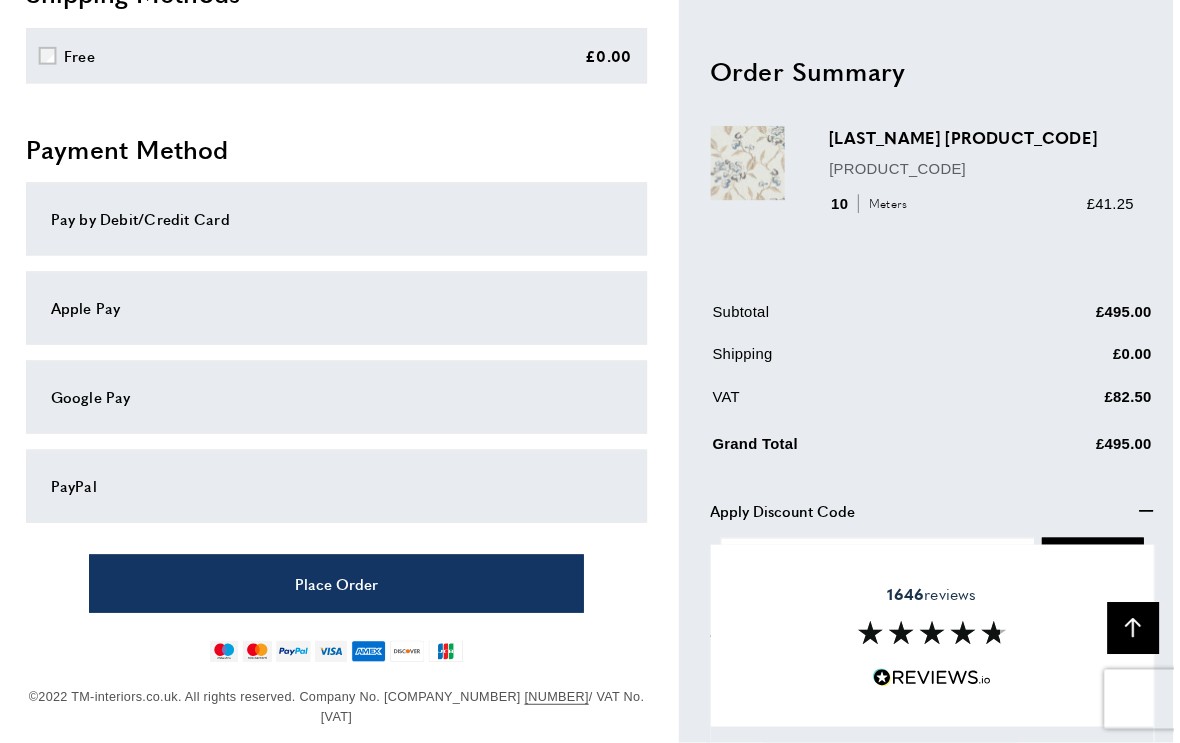 scroll, scrollTop: 1568, scrollLeft: 0, axis: vertical 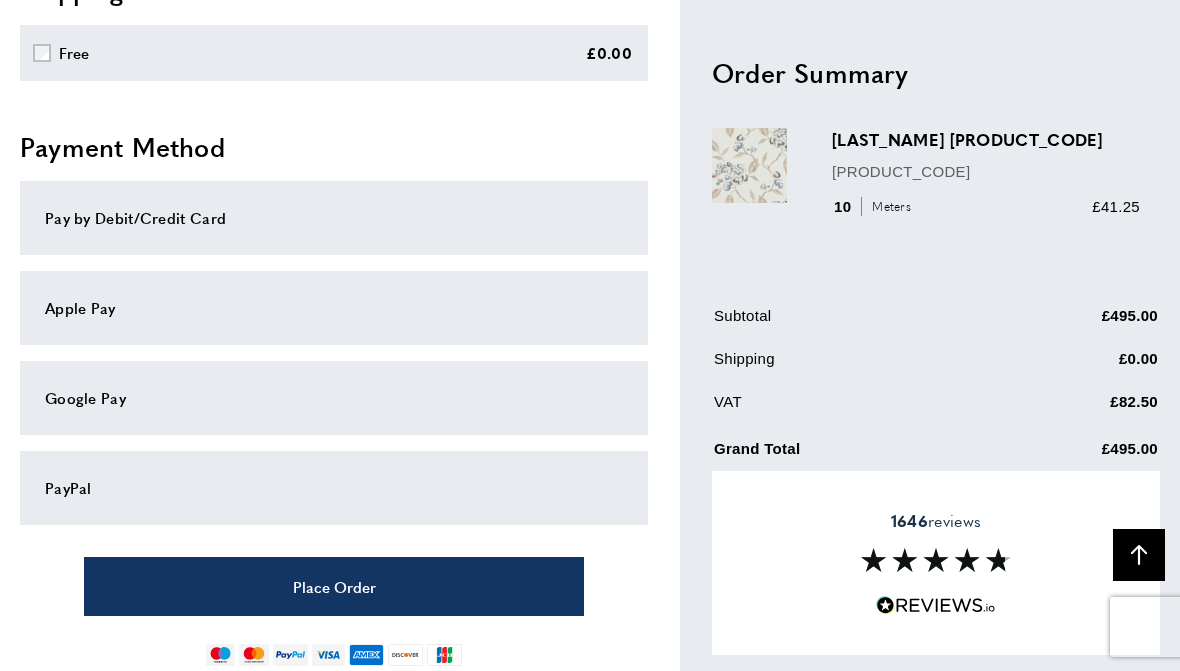 click on "Payment Method" at bounding box center [334, 147] 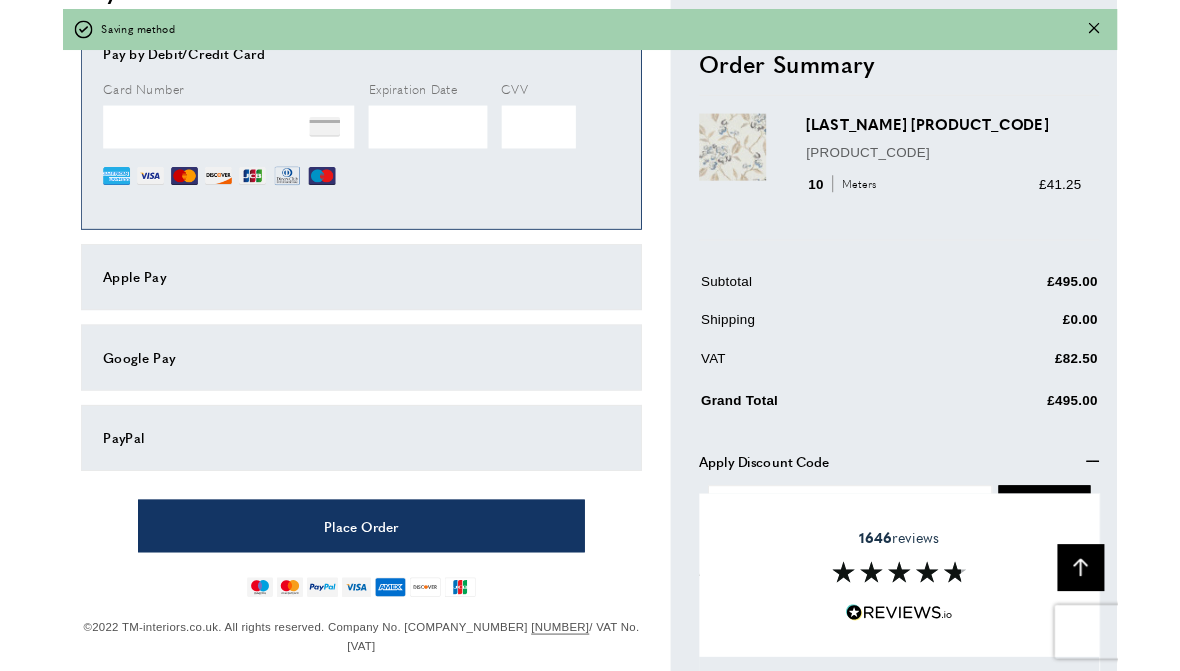 scroll, scrollTop: 1727, scrollLeft: 0, axis: vertical 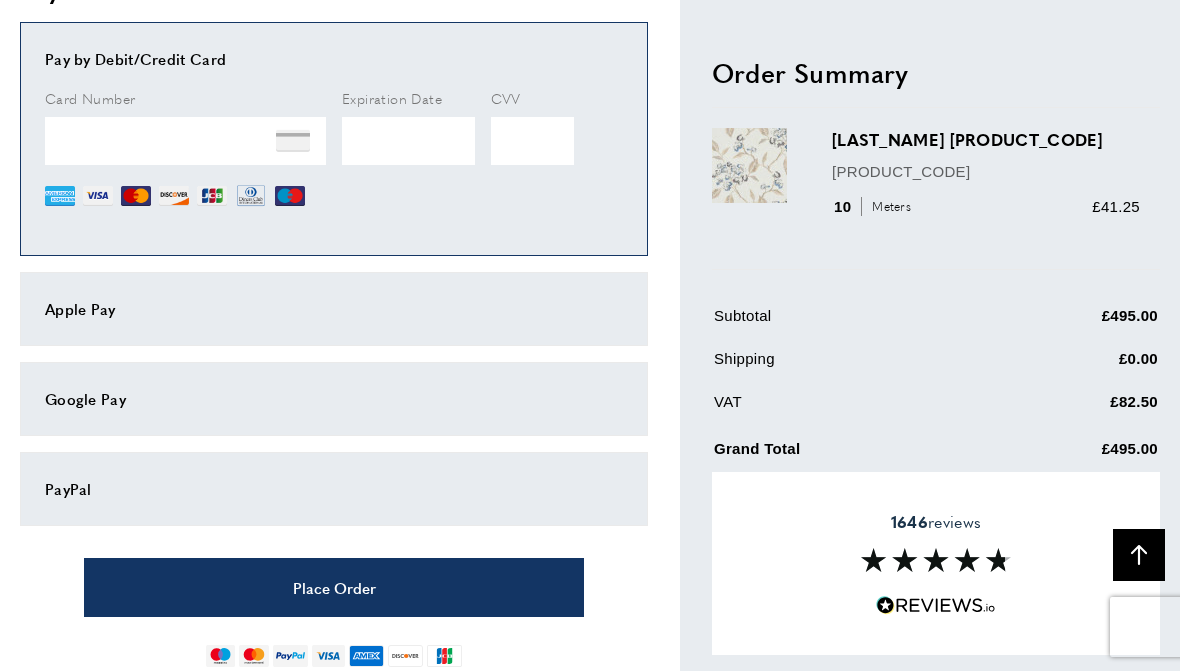 click on "arrow-up" at bounding box center [1139, 555] 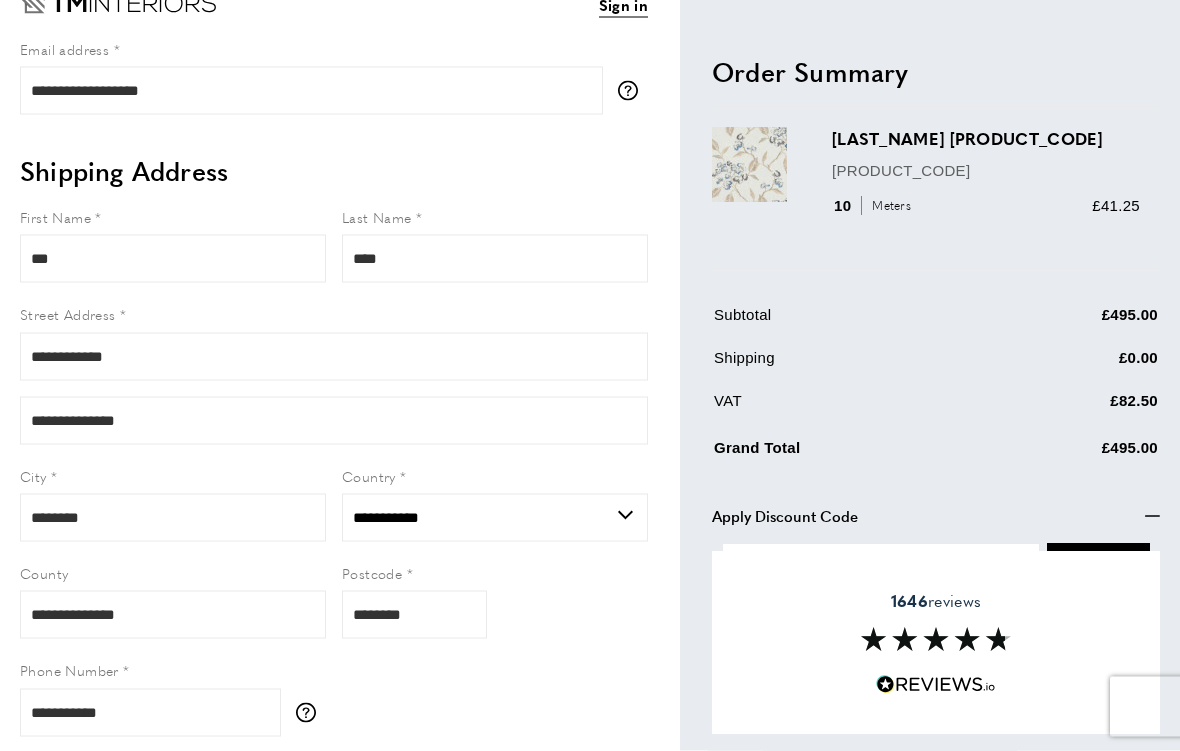 scroll, scrollTop: 73, scrollLeft: 0, axis: vertical 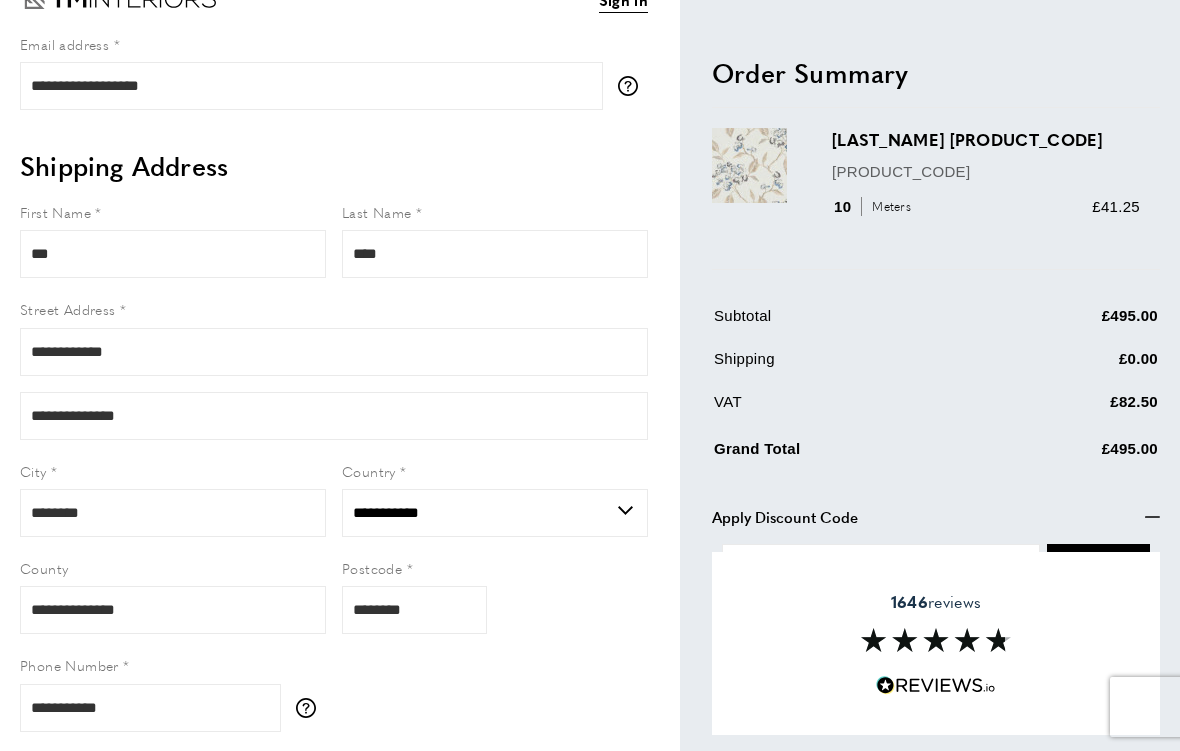 click on "Apply Discount Code
minus" at bounding box center [936, 516] 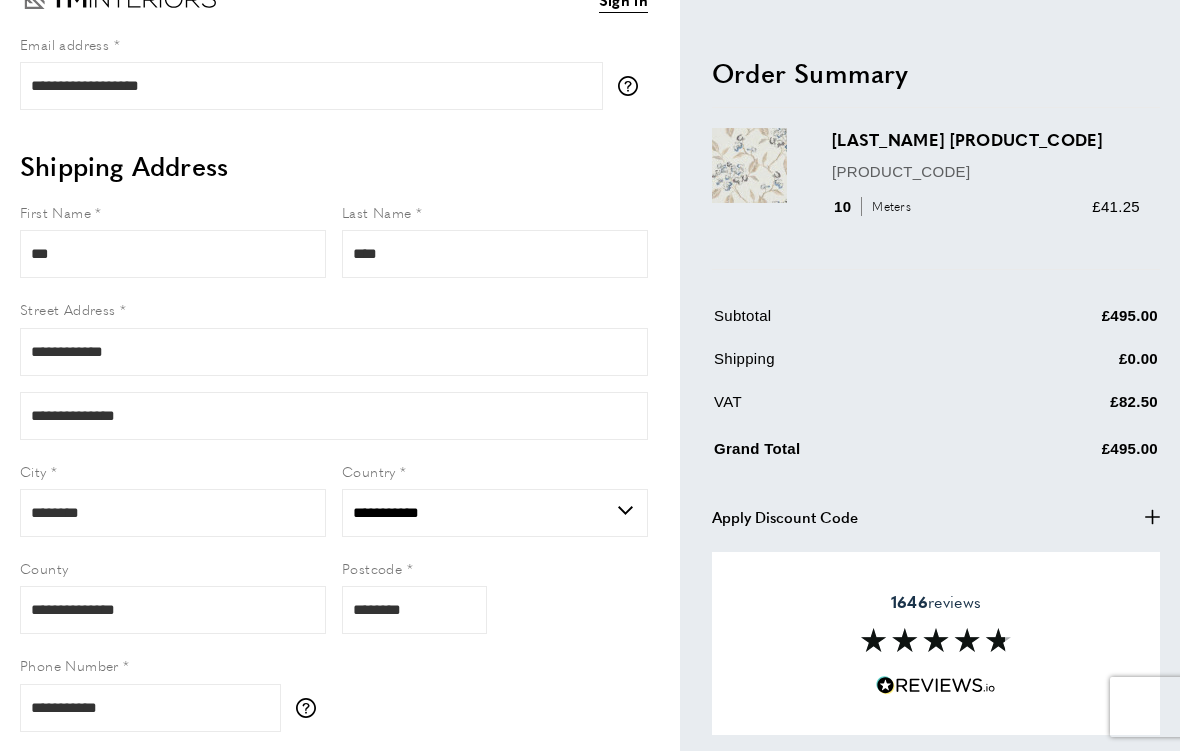 click on "Apply Discount Code
plus" at bounding box center (936, 516) 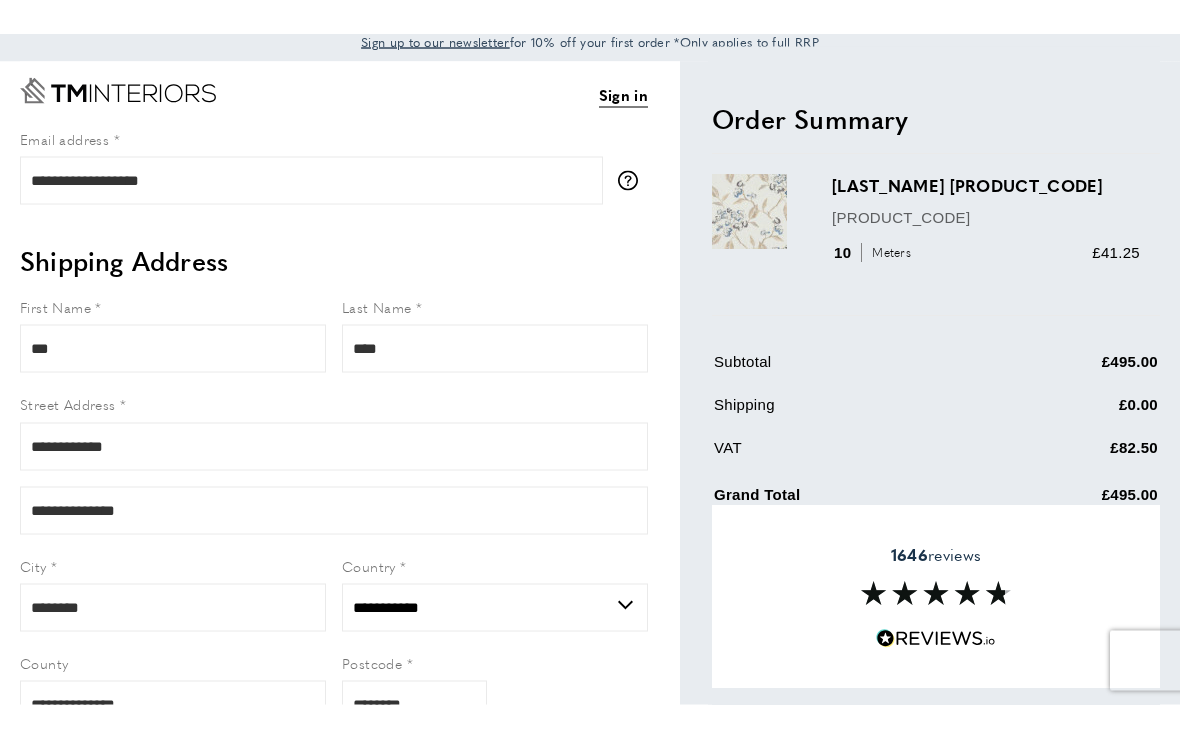 scroll, scrollTop: 0, scrollLeft: 0, axis: both 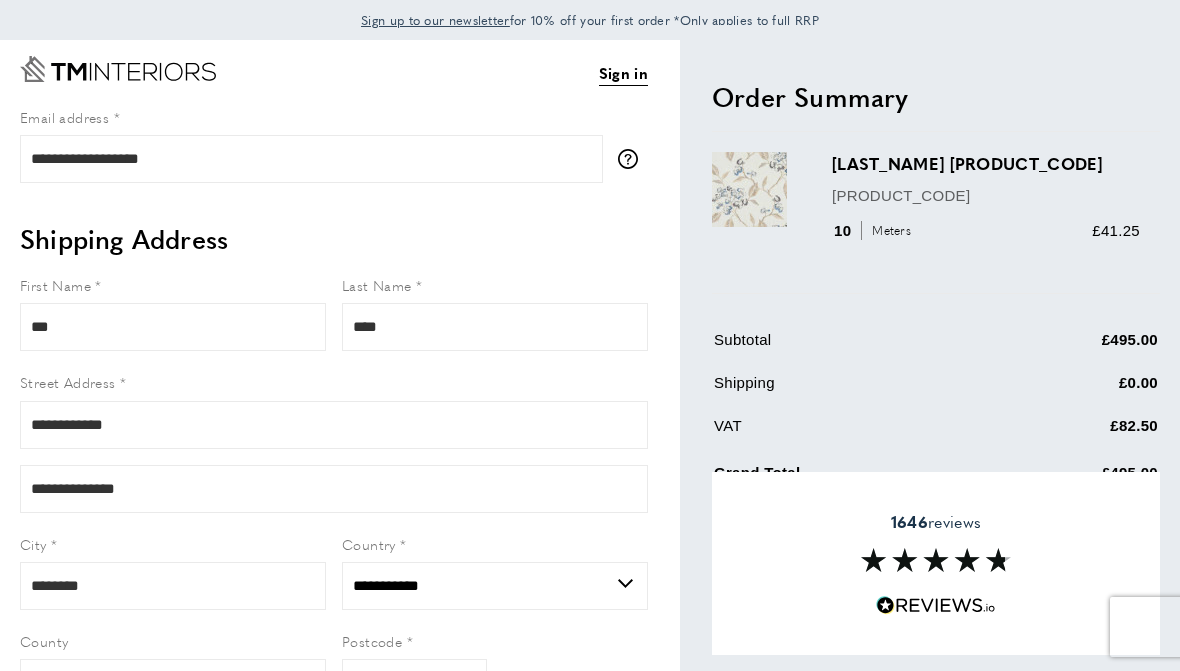 click on "1646  reviews" at bounding box center (936, 563) 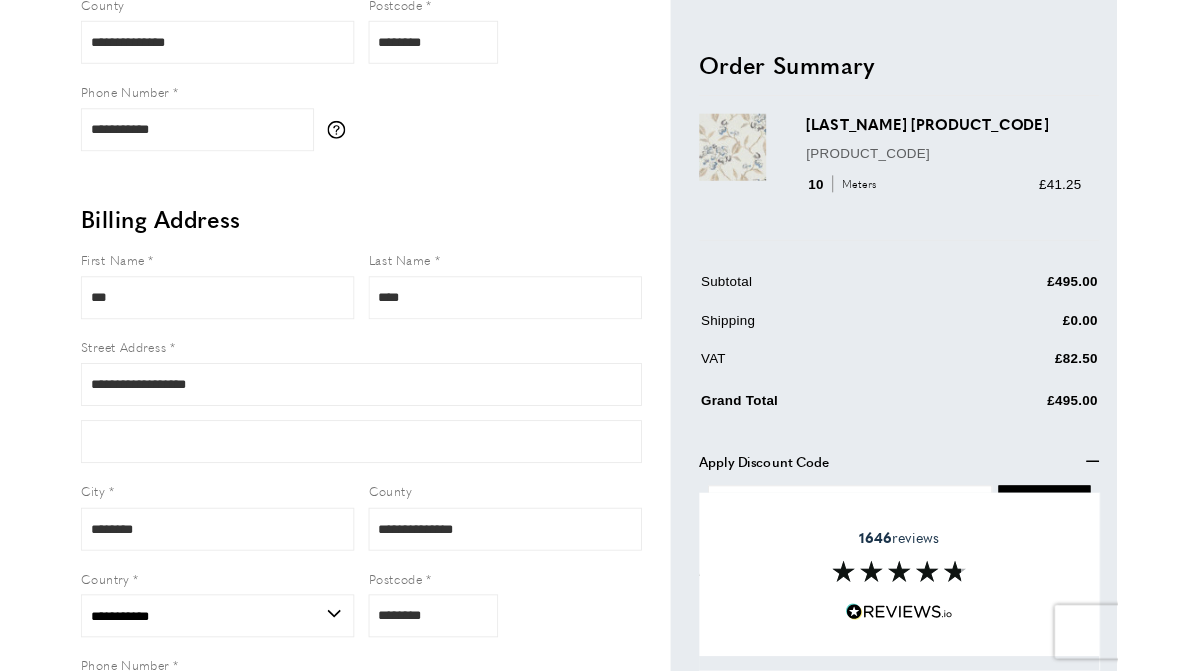 scroll, scrollTop: 716, scrollLeft: 0, axis: vertical 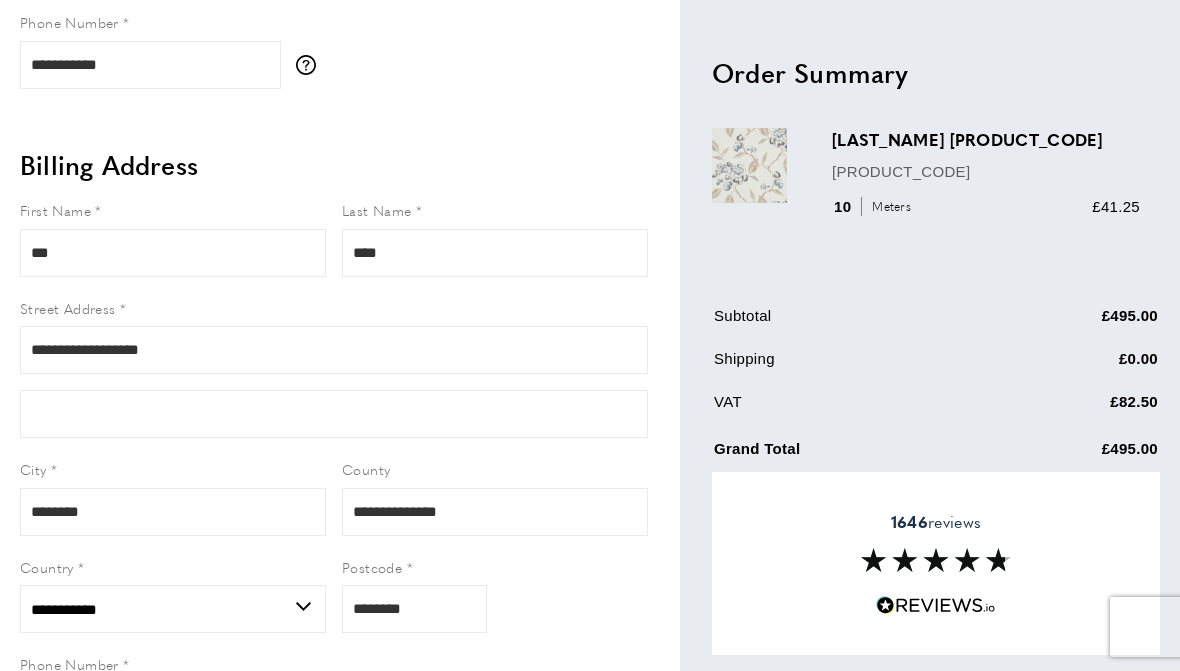 click on "1646  reviews" at bounding box center (936, 563) 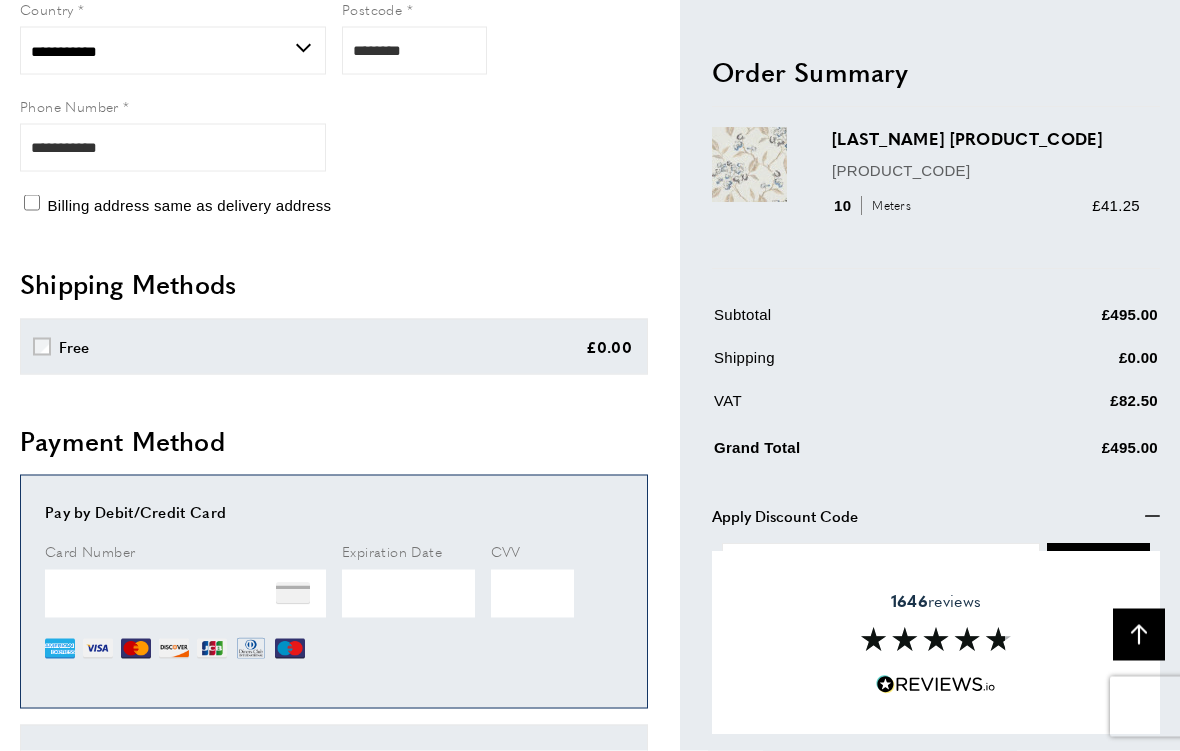 scroll, scrollTop: 1291, scrollLeft: 0, axis: vertical 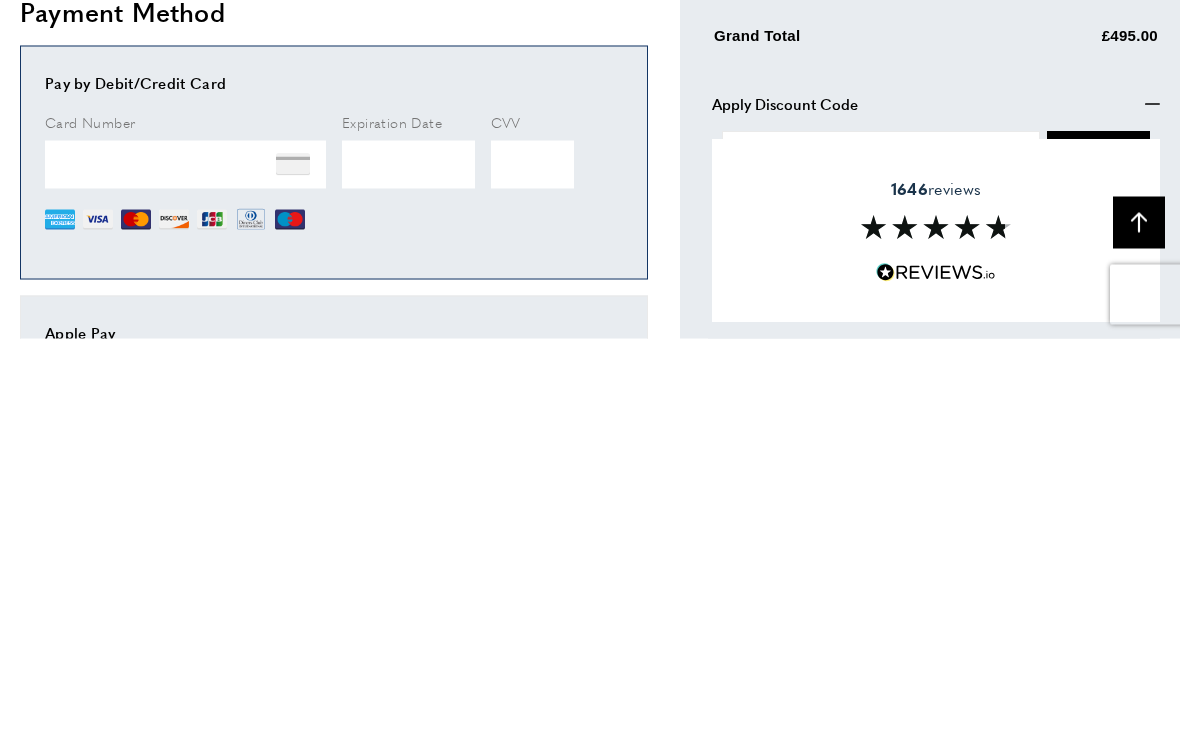 click on "Back To Top
arrow-up" at bounding box center (1139, 635) 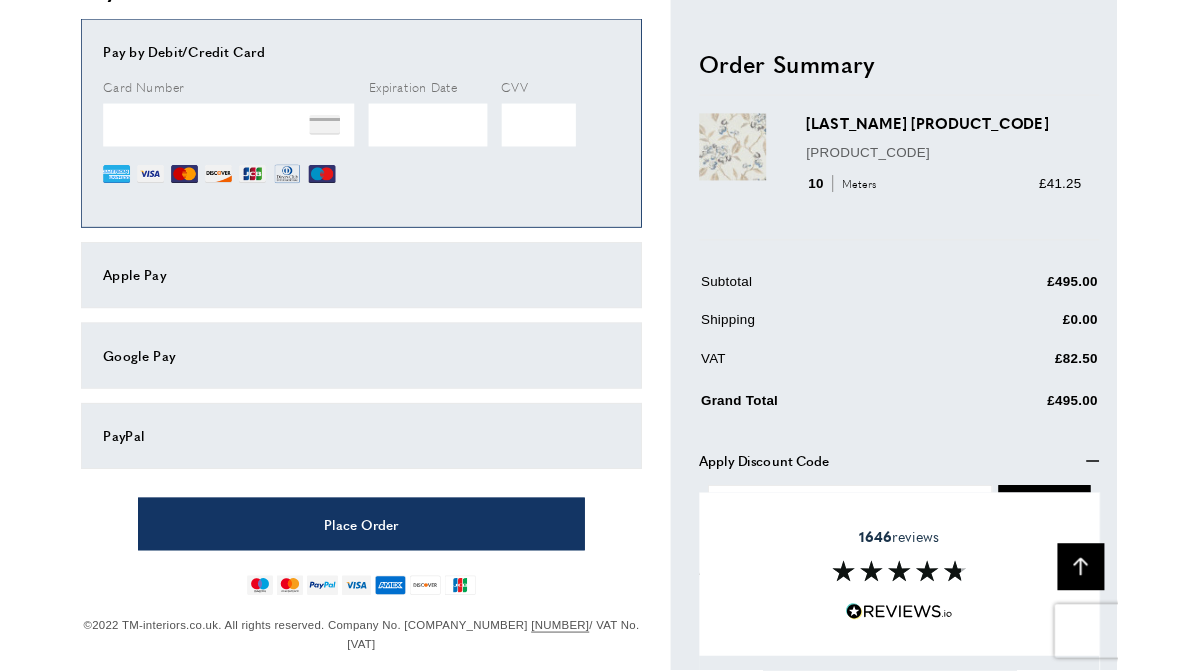 scroll, scrollTop: 1807, scrollLeft: 0, axis: vertical 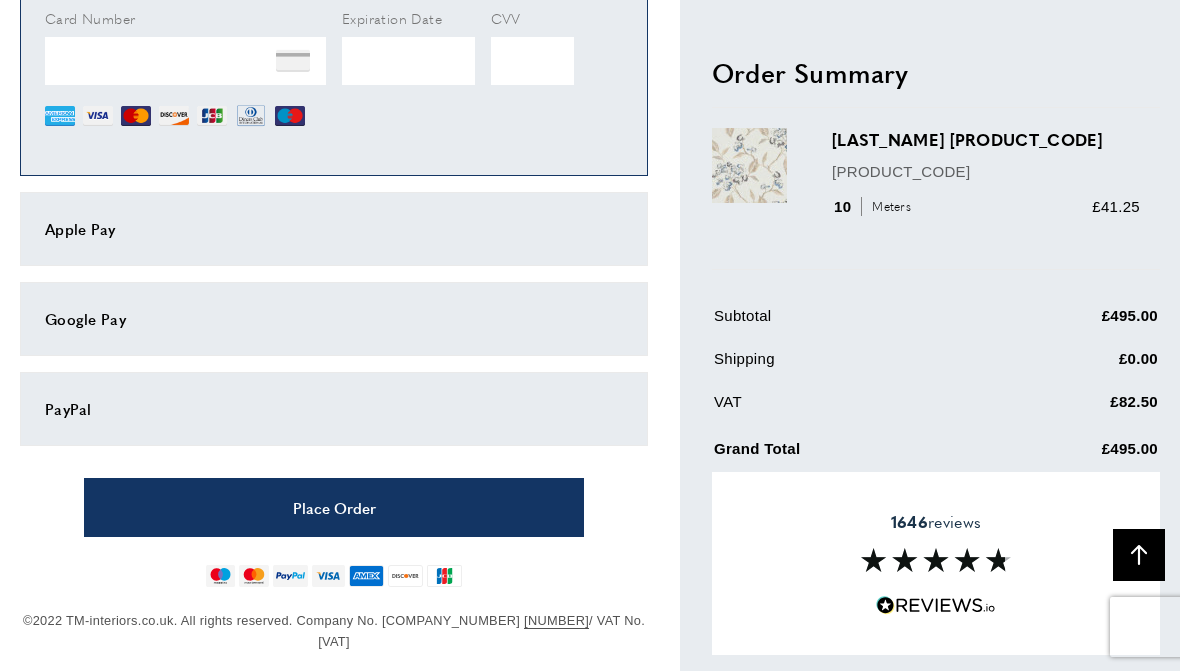 click on "Summerby F1125-02
F1125-02
10
Meters
£41.25" at bounding box center (936, 384) 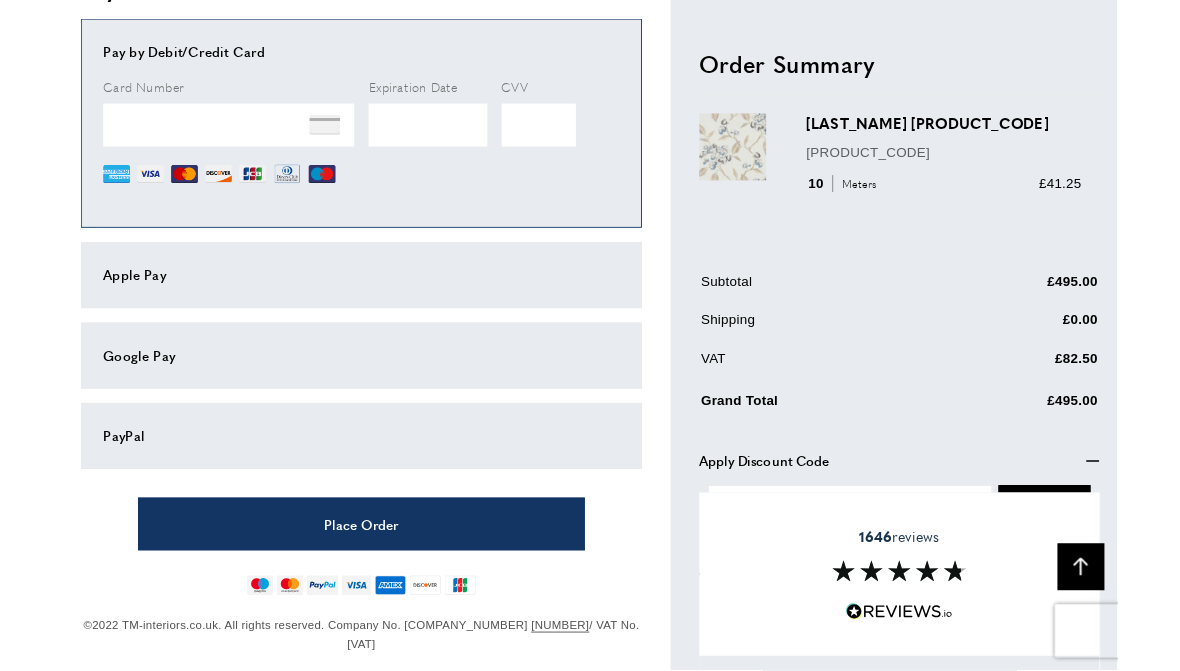 scroll, scrollTop: 1807, scrollLeft: 0, axis: vertical 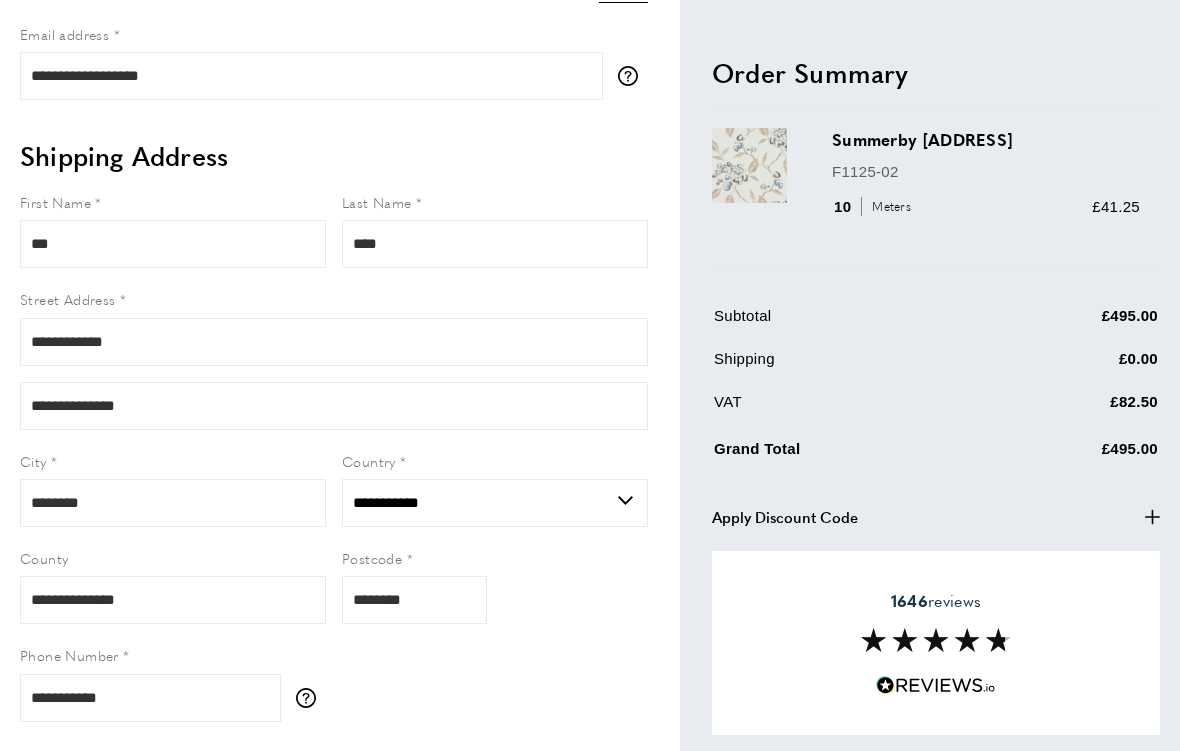 click on "plus" at bounding box center [1152, 516] 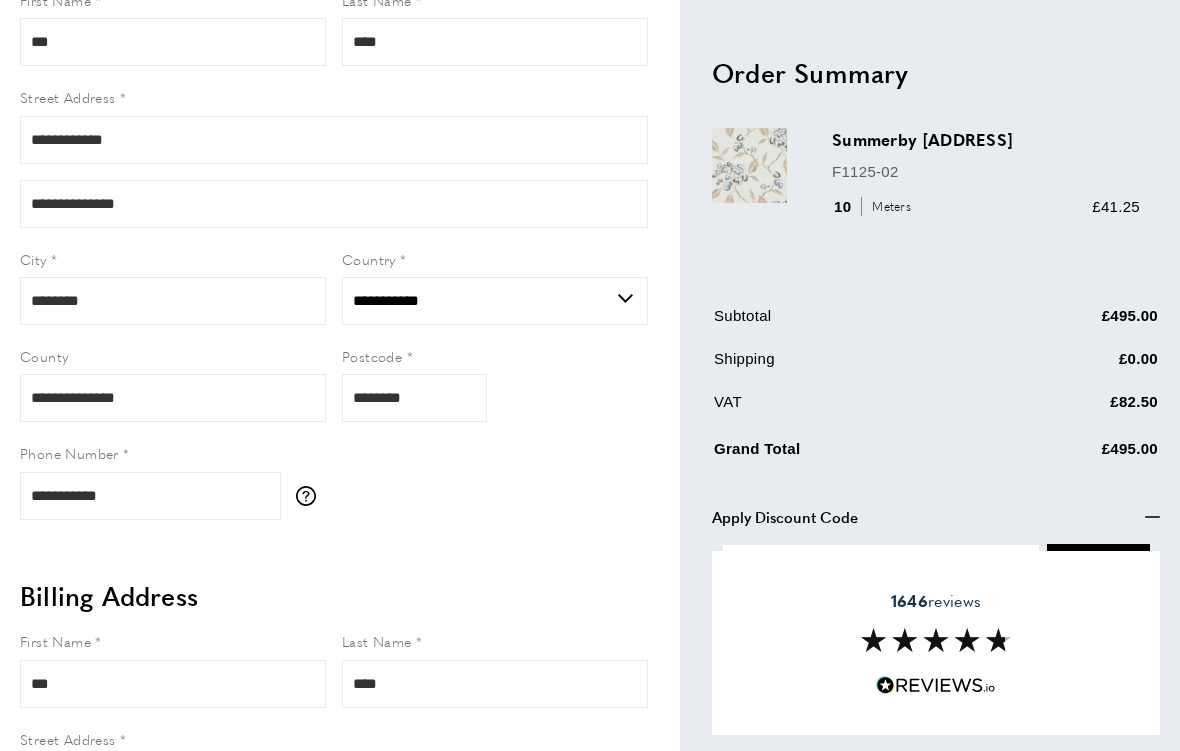scroll, scrollTop: 321, scrollLeft: 0, axis: vertical 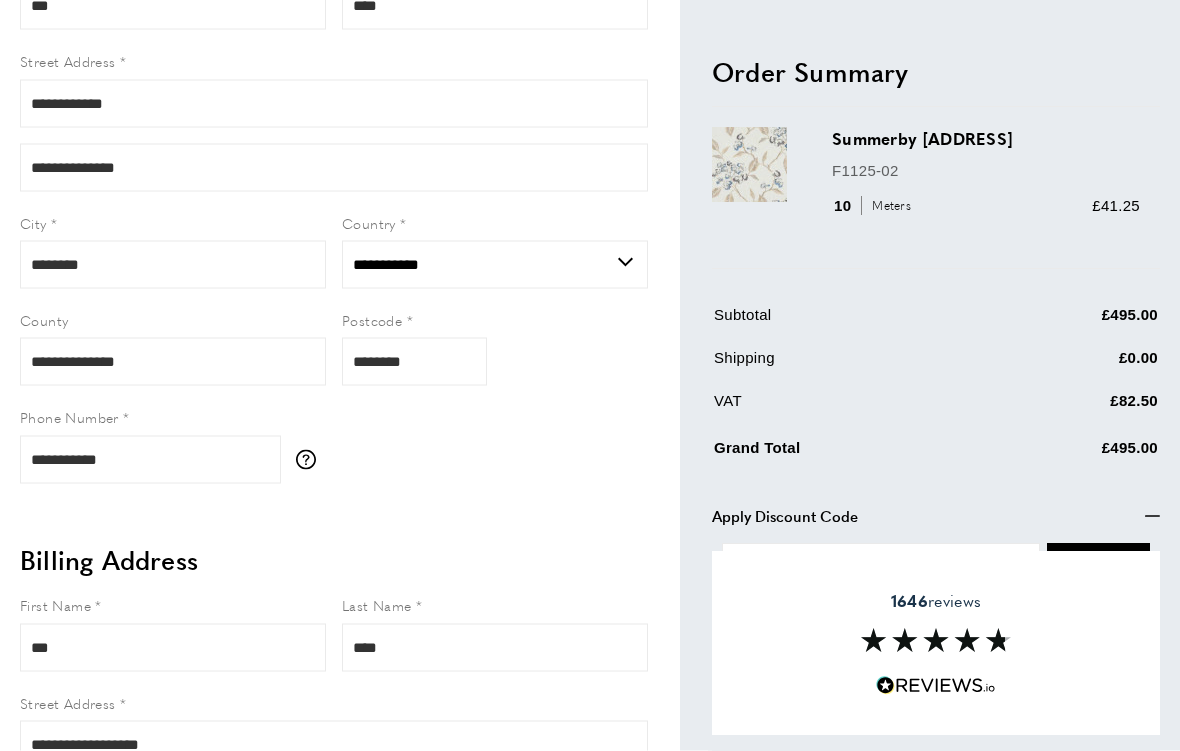click on "1646  reviews" at bounding box center [936, 643] 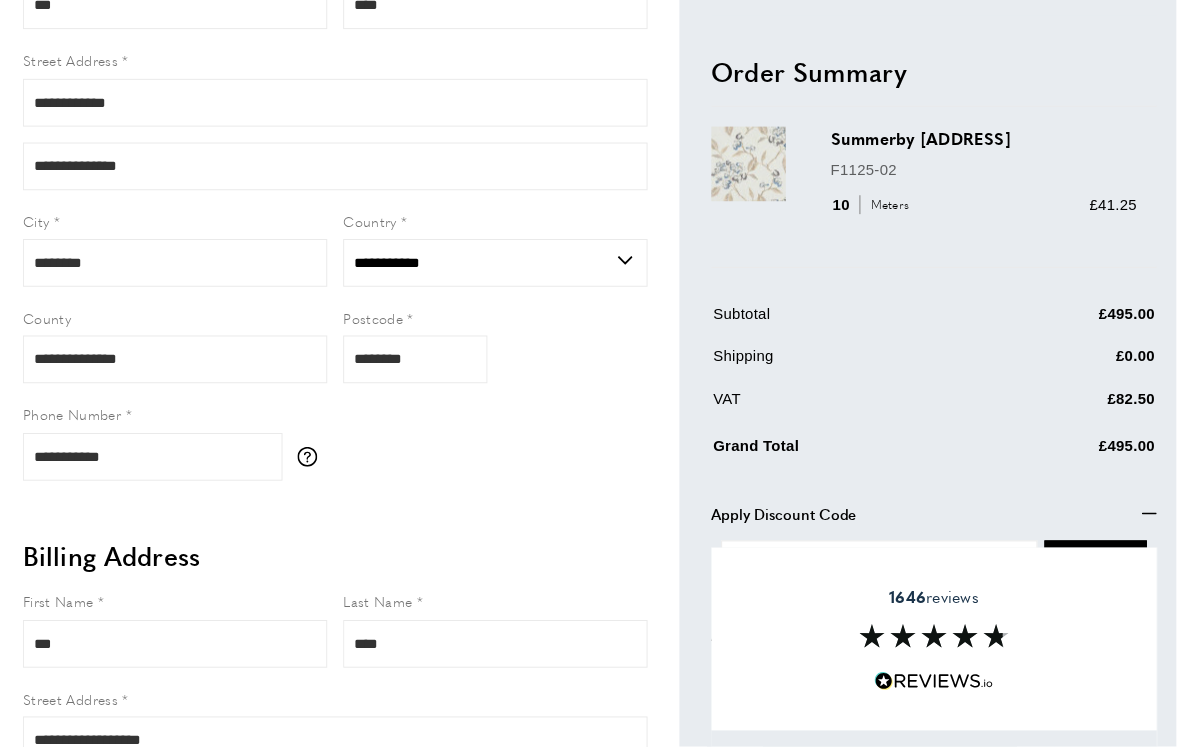 scroll, scrollTop: 402, scrollLeft: 0, axis: vertical 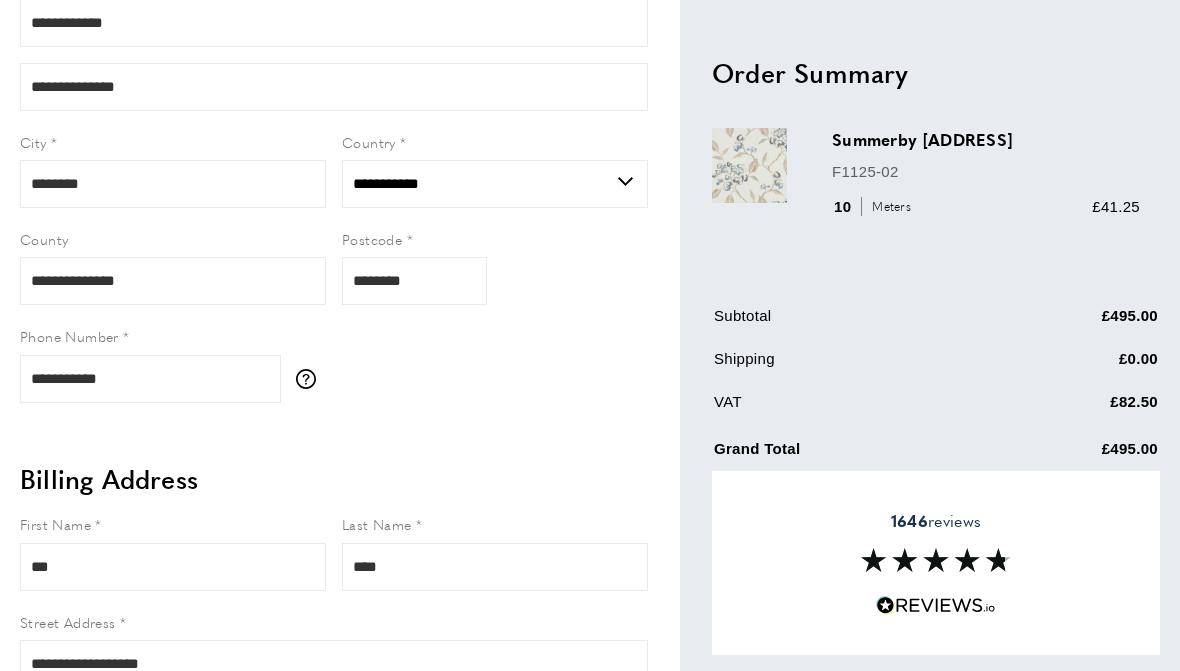 click at bounding box center (936, 560) 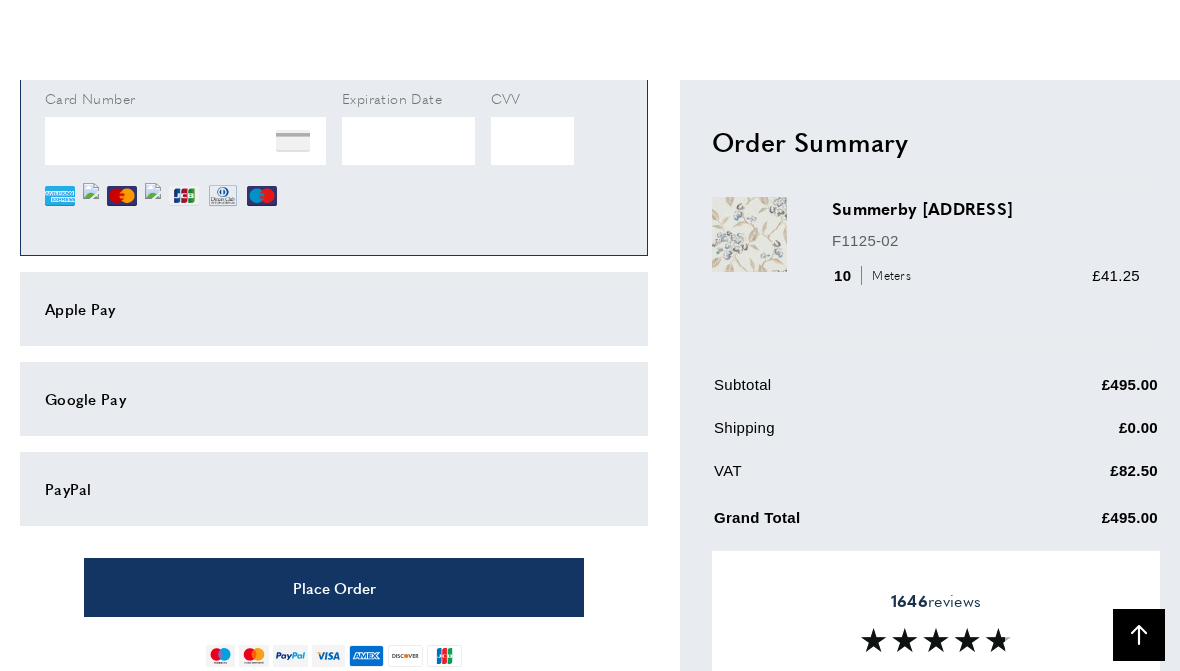 scroll, scrollTop: 1727, scrollLeft: 0, axis: vertical 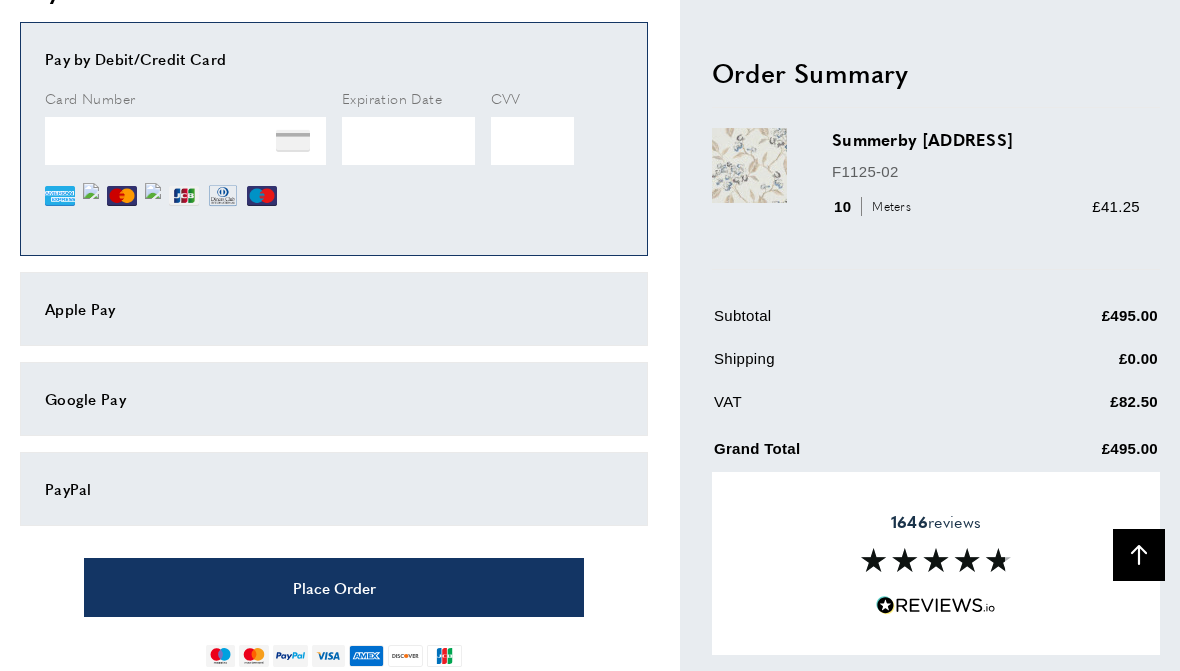 click at bounding box center [1139, 555] 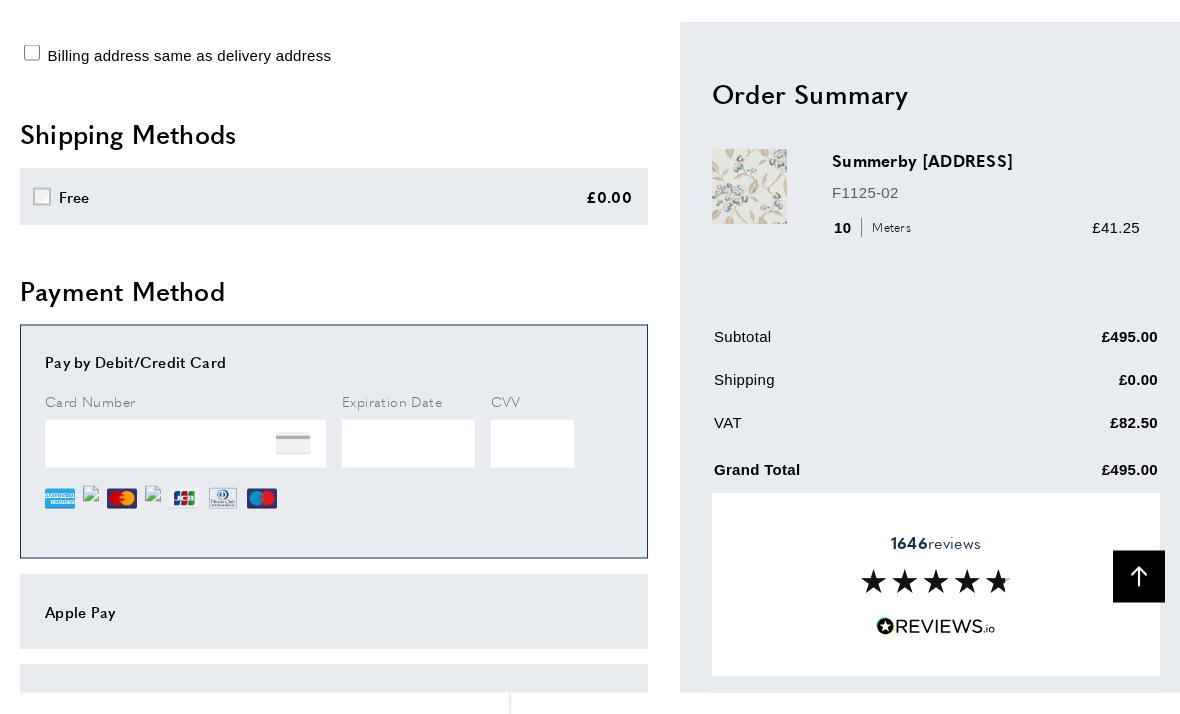 scroll, scrollTop: 0, scrollLeft: 0, axis: both 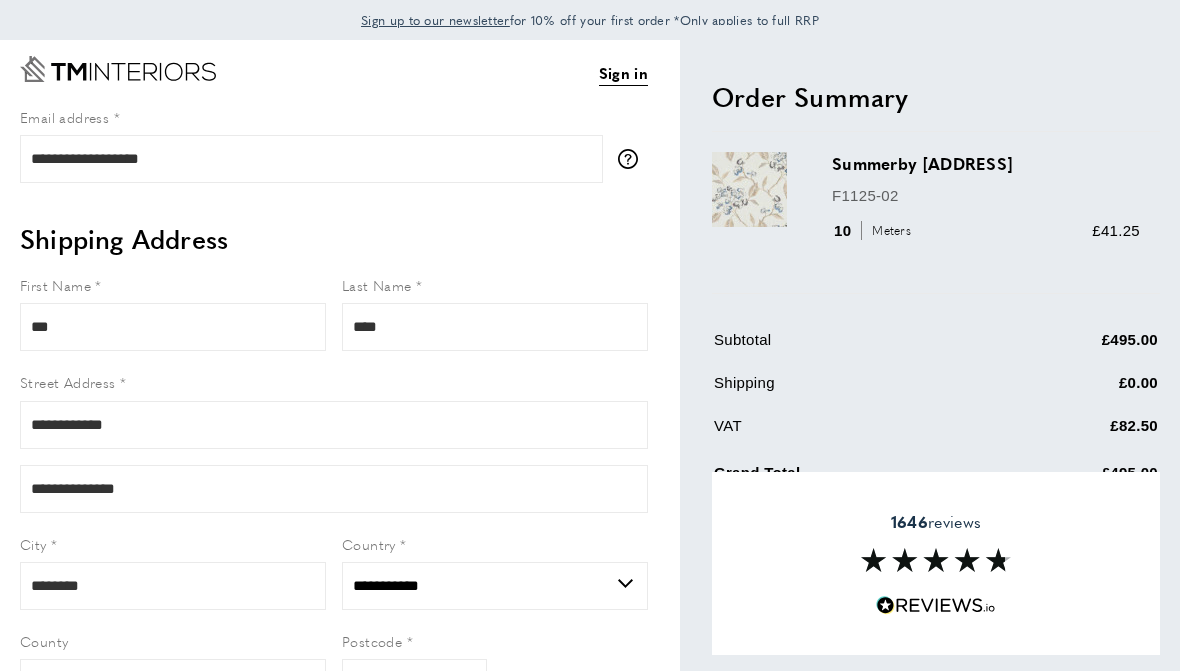 click on "1646  reviews" at bounding box center (936, 563) 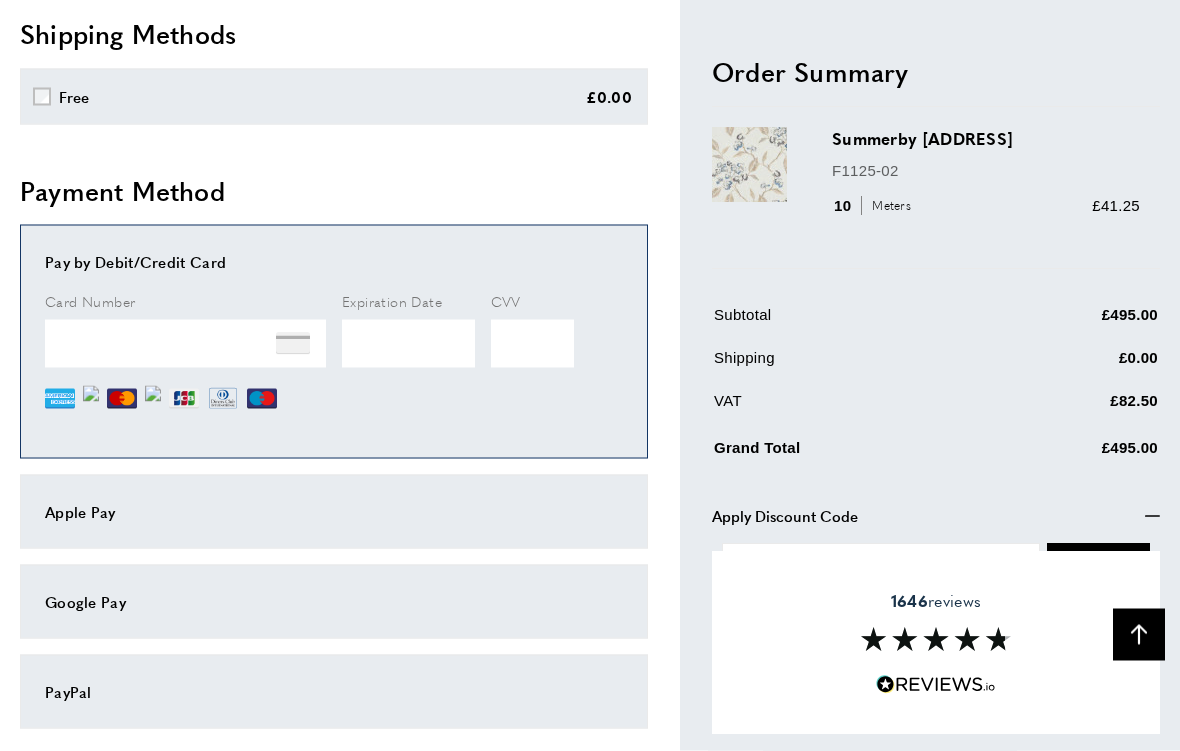 scroll, scrollTop: 1605, scrollLeft: 0, axis: vertical 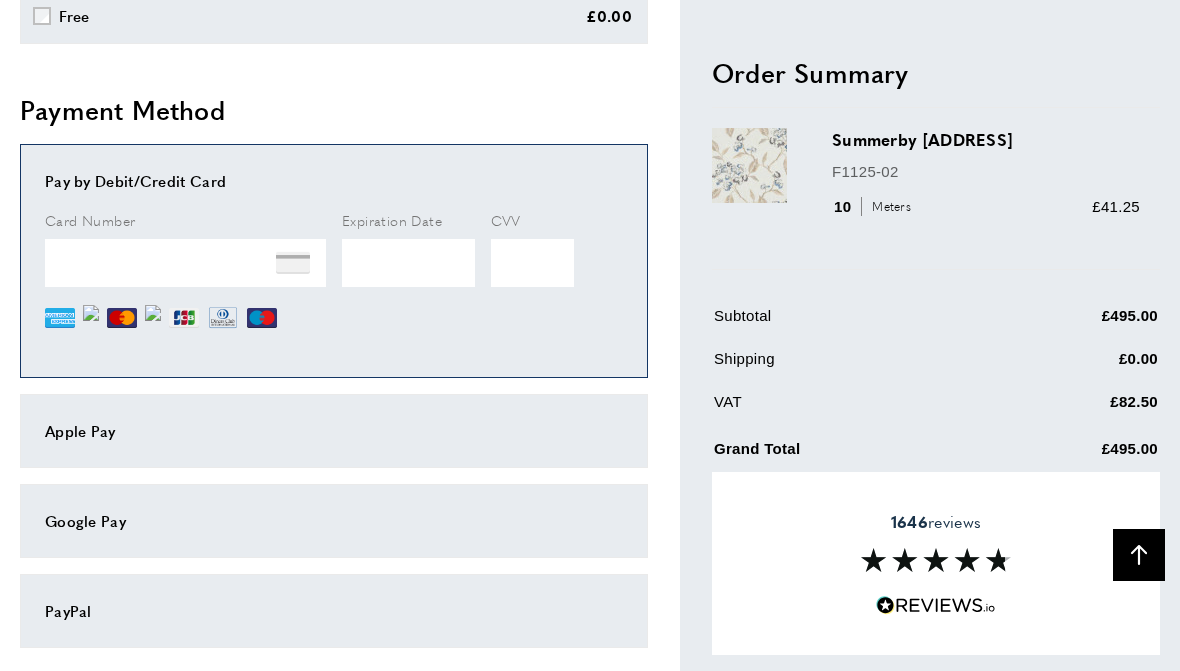 click on "Grand Total" at bounding box center [848, 453] 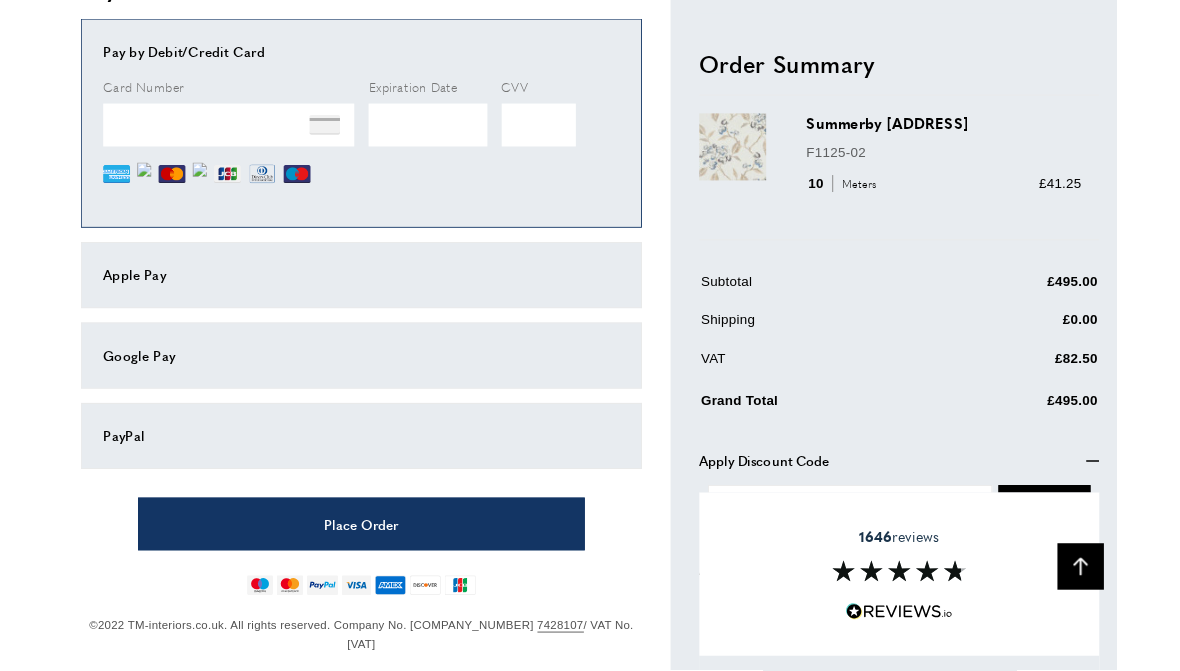 scroll, scrollTop: 1807, scrollLeft: 0, axis: vertical 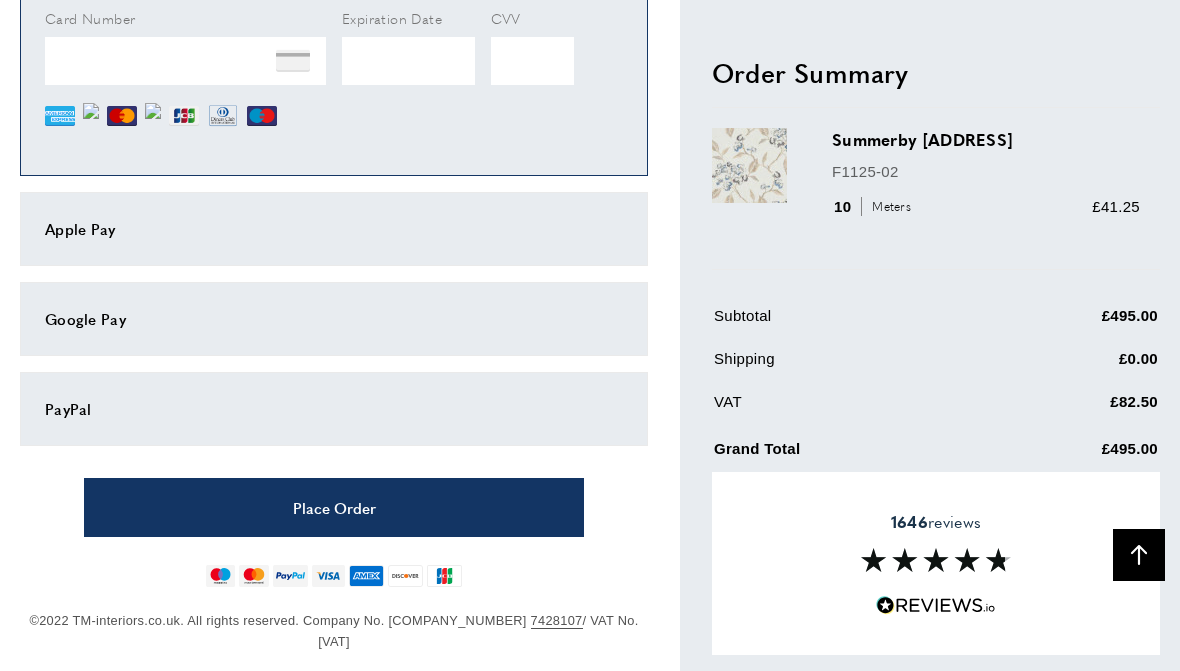 click on "Subtotal
£495.00
Shipping
£0.00
VAT
£82.50
Grand Total" at bounding box center [936, 390] 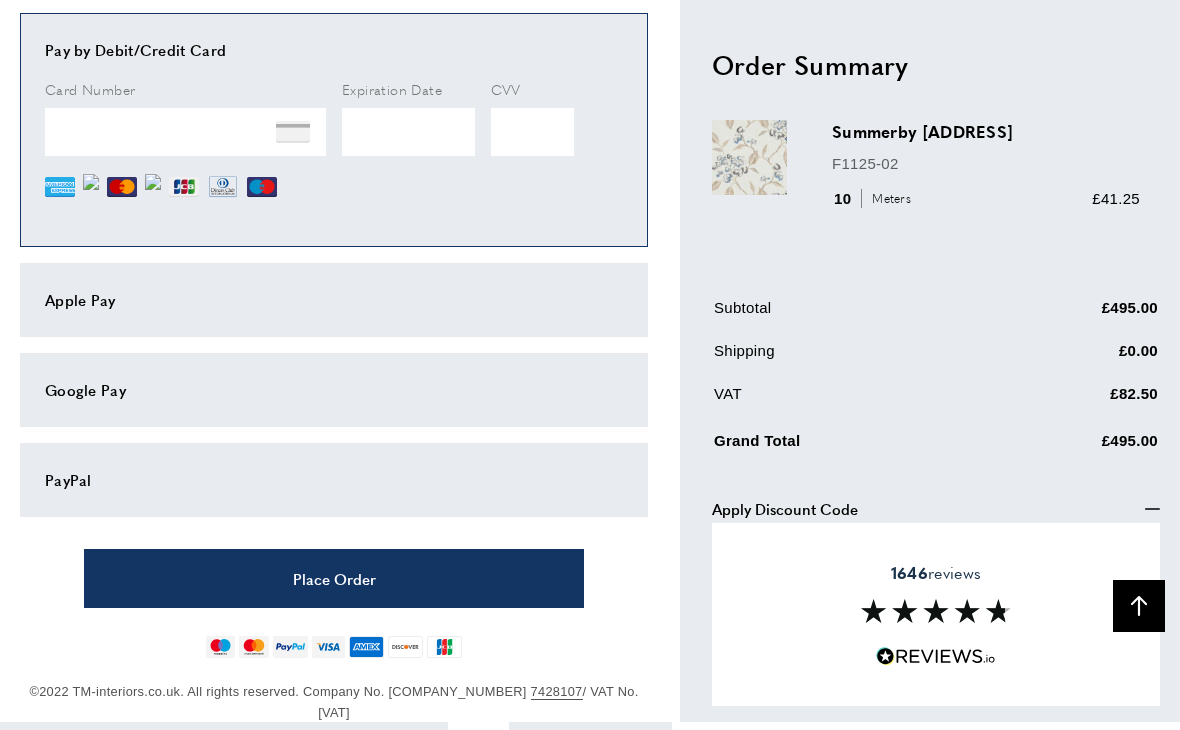 scroll, scrollTop: 1736, scrollLeft: 0, axis: vertical 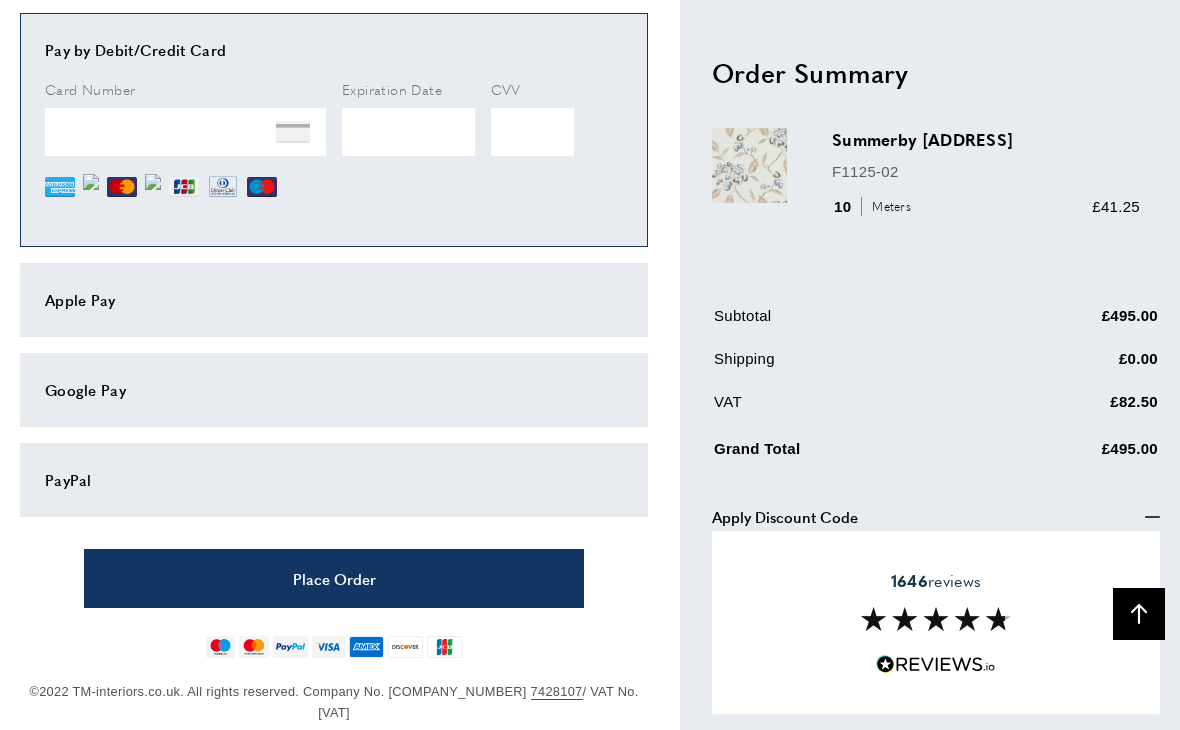 click on "£495.00" at bounding box center (1071, 453) 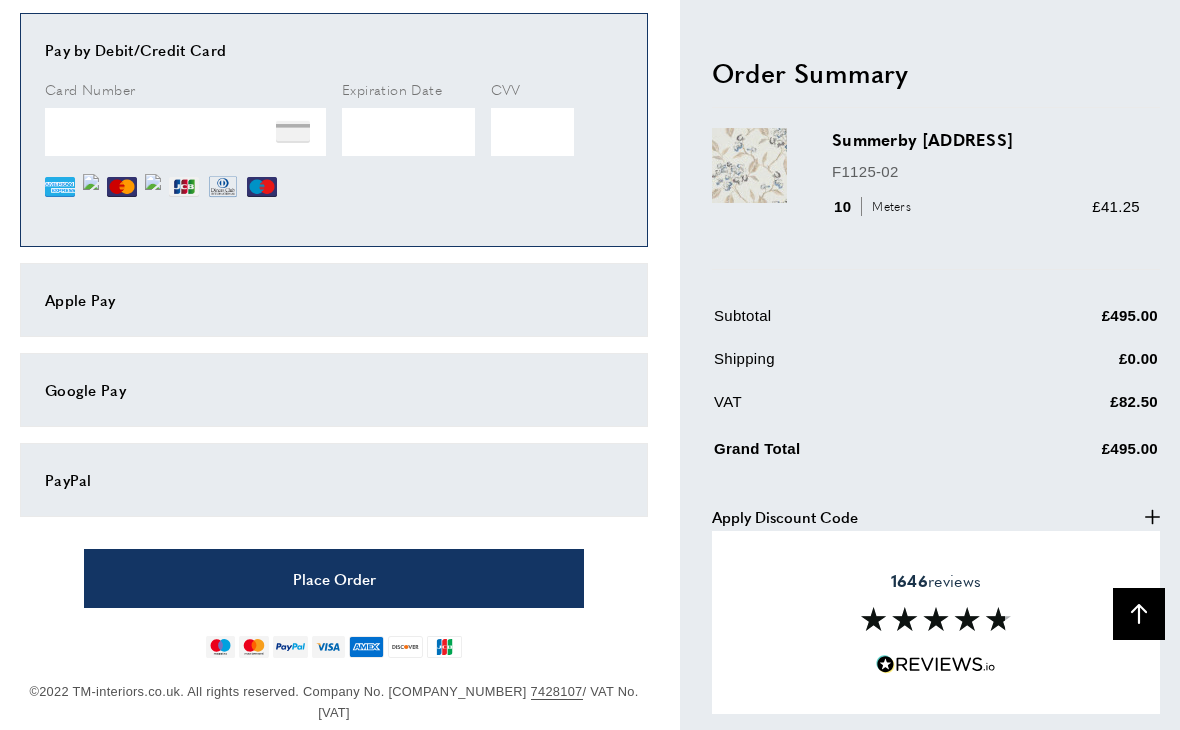 click on "plus" at bounding box center (1152, 516) 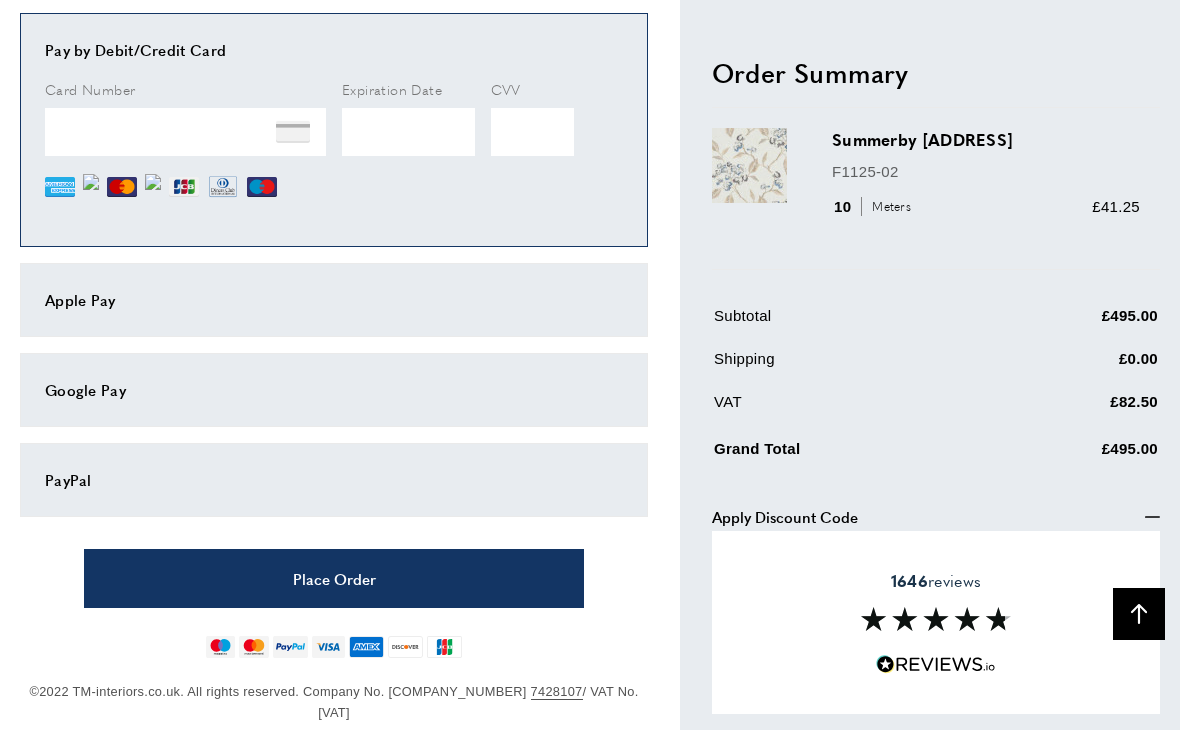 click on "minus" at bounding box center (1152, 516) 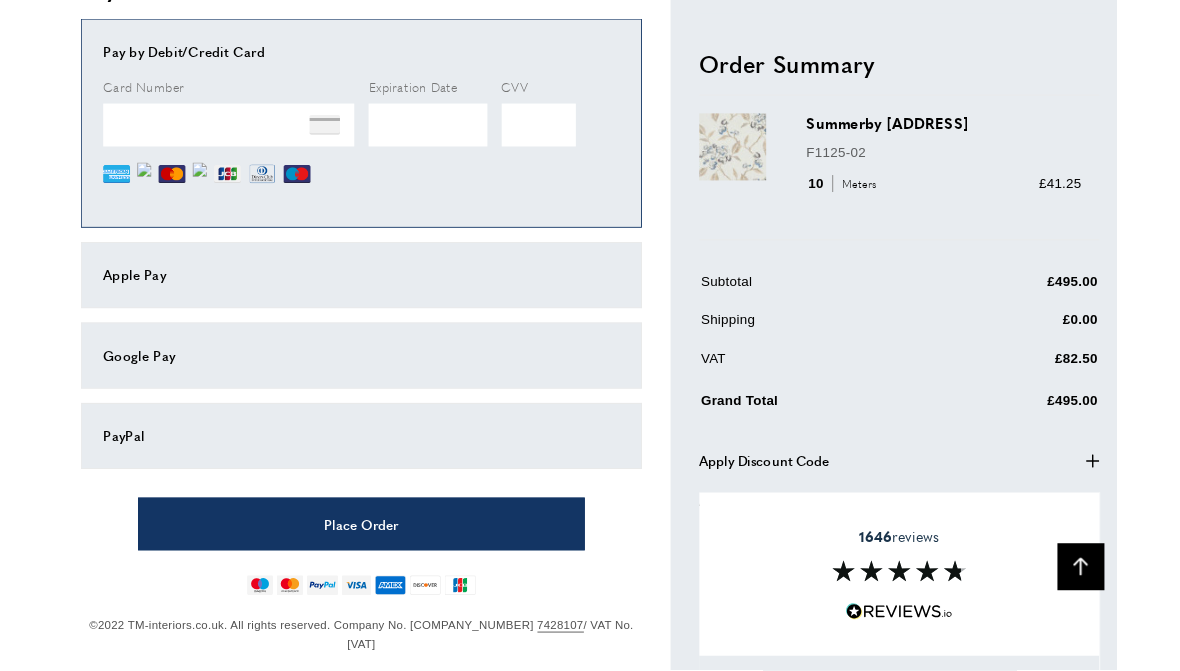 scroll, scrollTop: 1807, scrollLeft: 0, axis: vertical 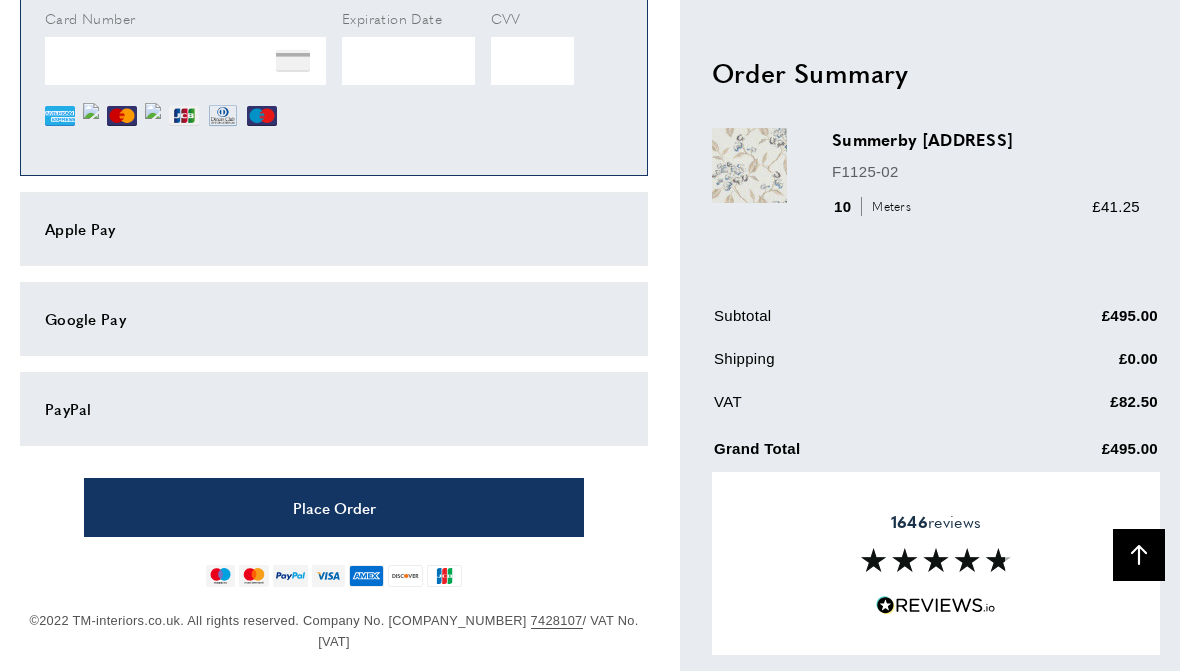 click on "£495.00" at bounding box center (1071, 453) 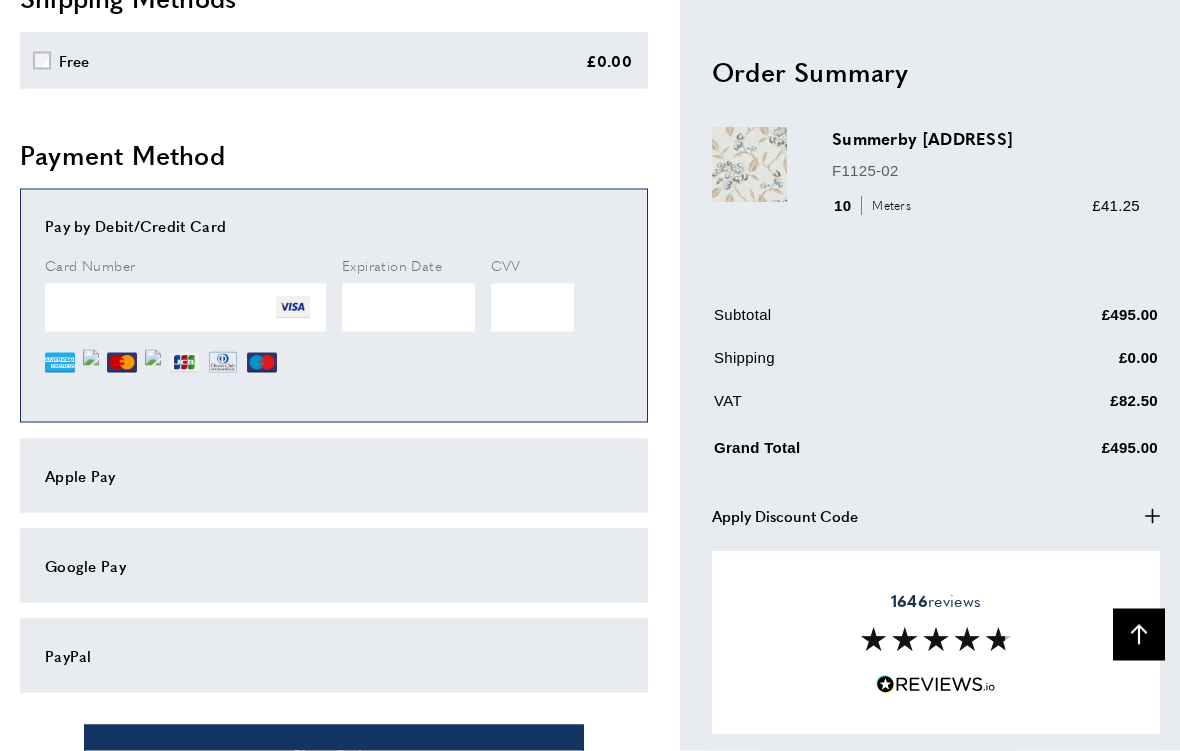 scroll, scrollTop: 1562, scrollLeft: 0, axis: vertical 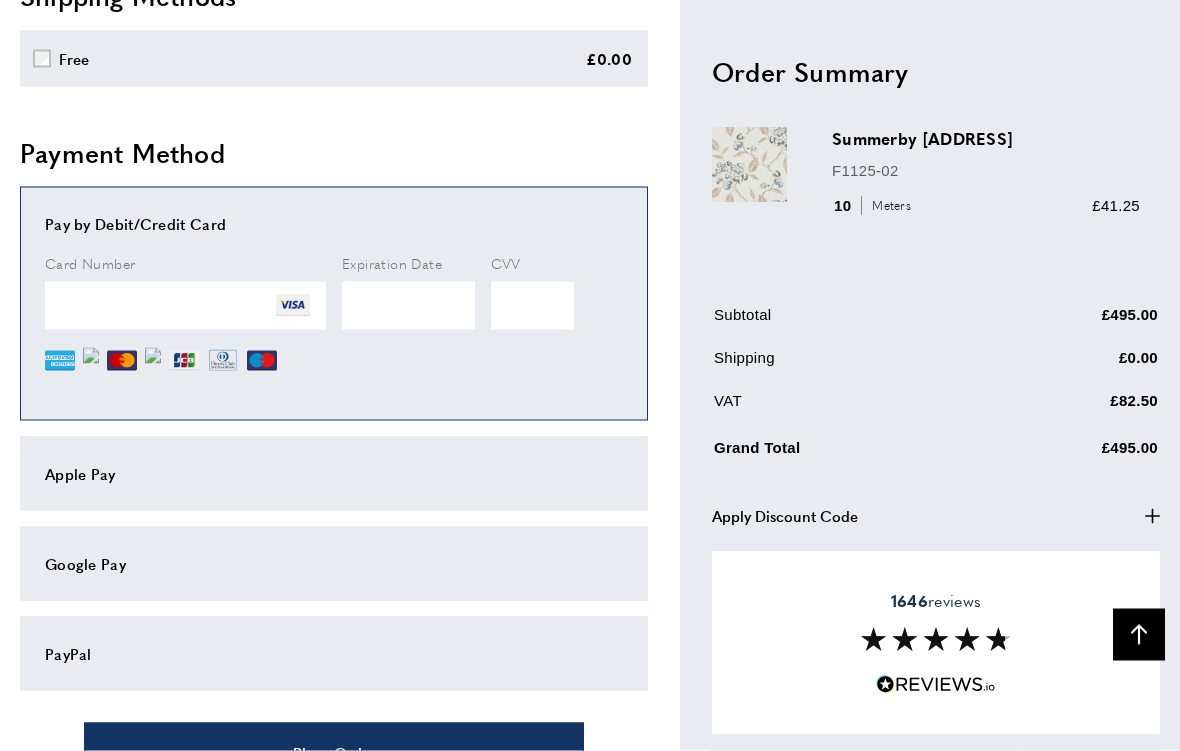click on "plus" at bounding box center [1152, 516] 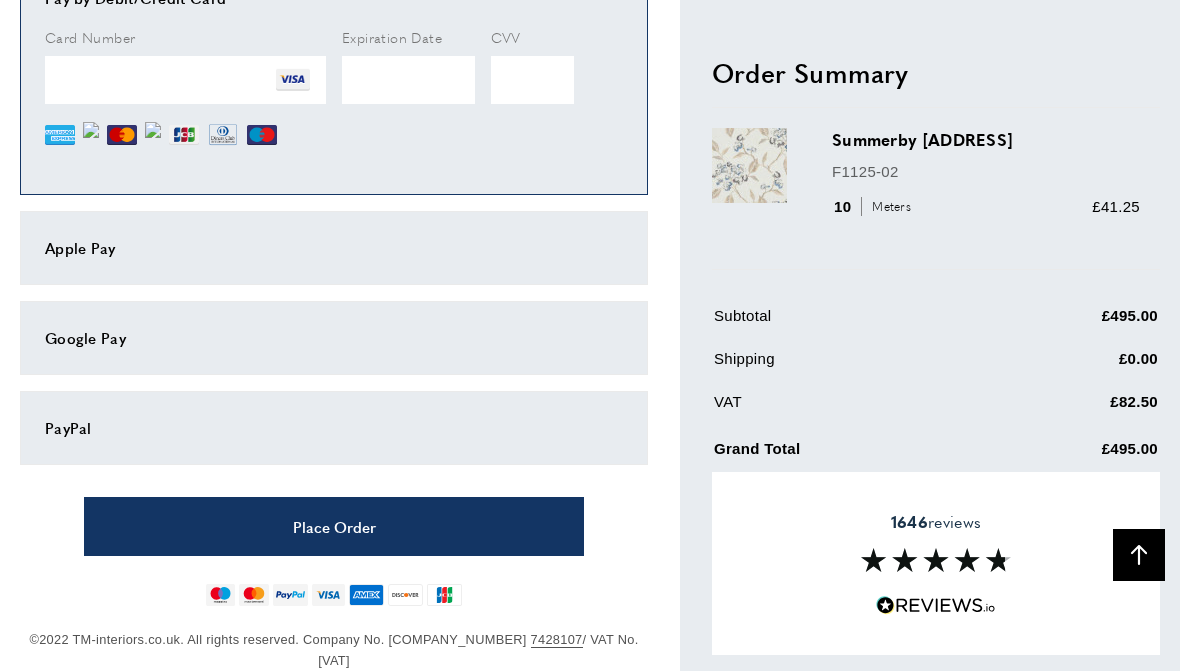 click on "1646  reviews" at bounding box center (936, 563) 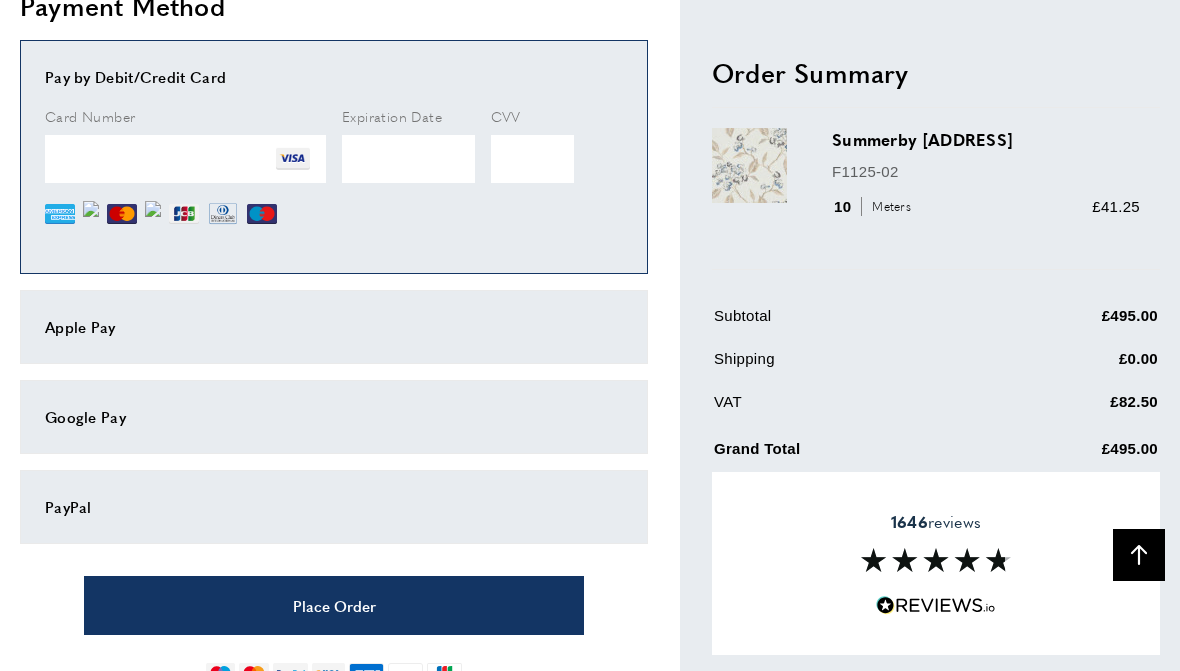 scroll, scrollTop: 1708, scrollLeft: 0, axis: vertical 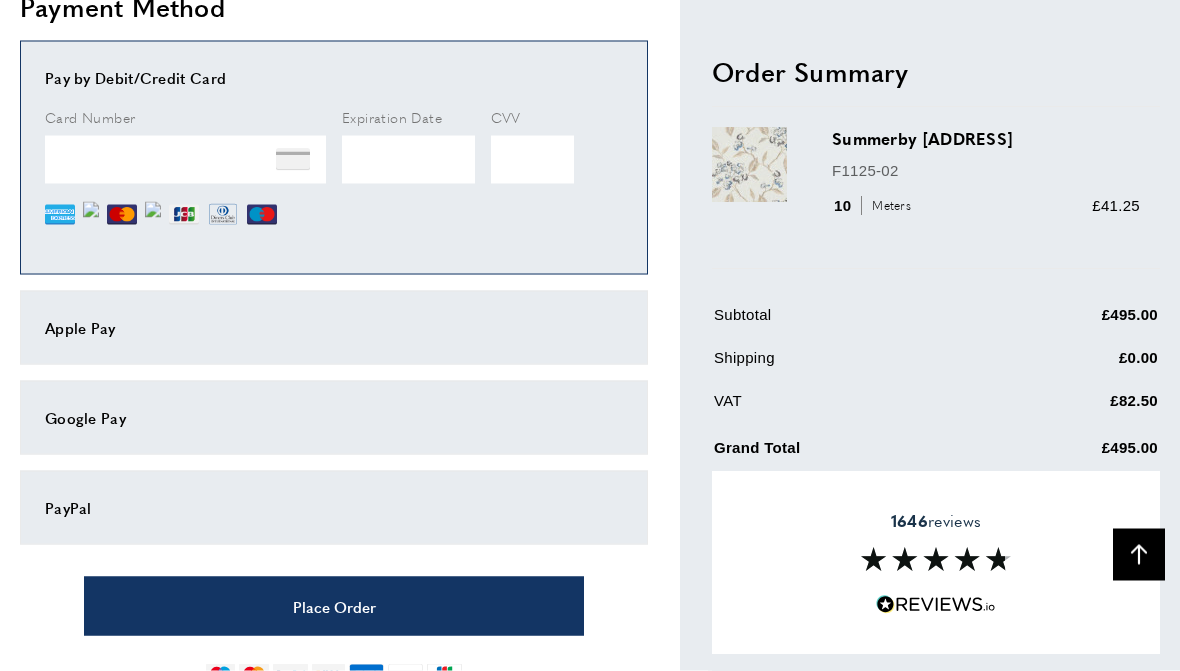 click on "£495.00" at bounding box center [1071, 453] 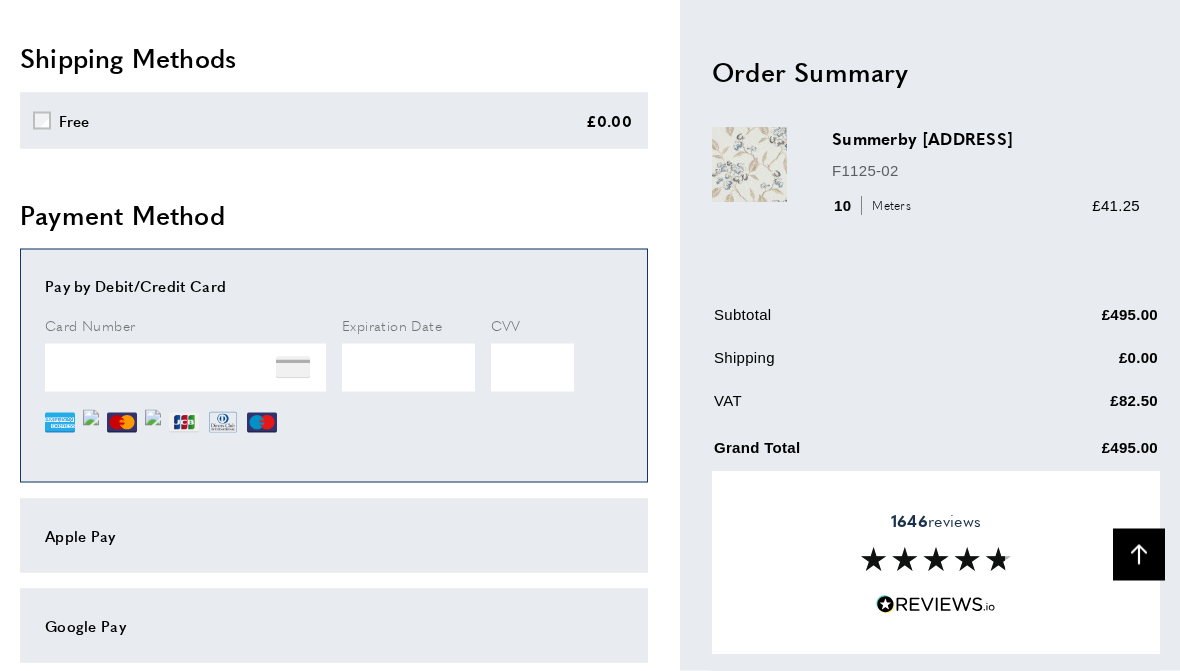 click on "arrow-up" at bounding box center [1139, 555] 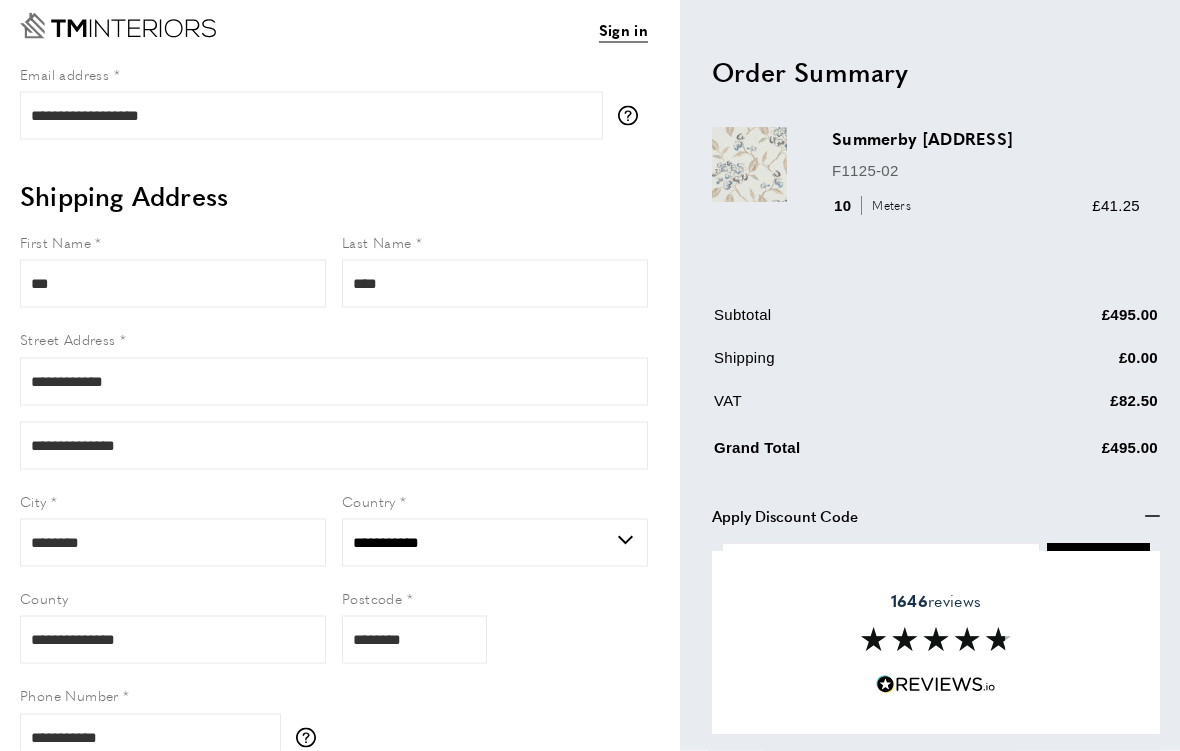 scroll, scrollTop: 44, scrollLeft: 0, axis: vertical 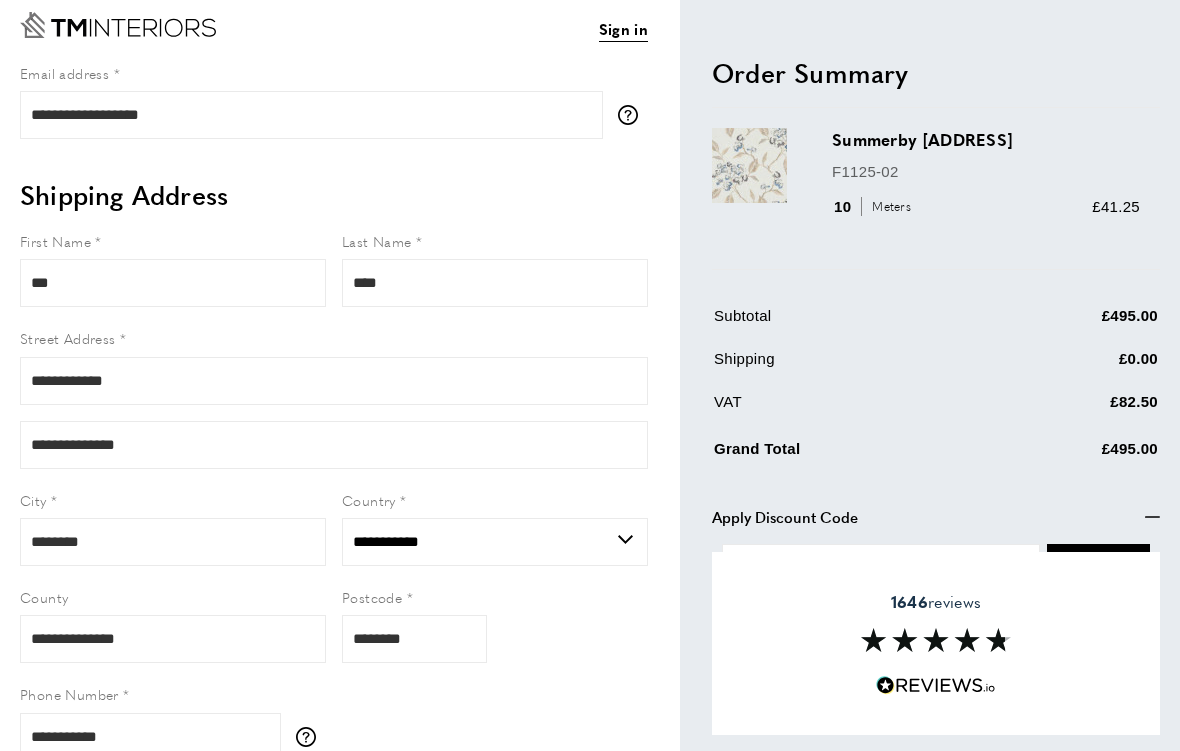 click on "Sign in" at bounding box center [623, 29] 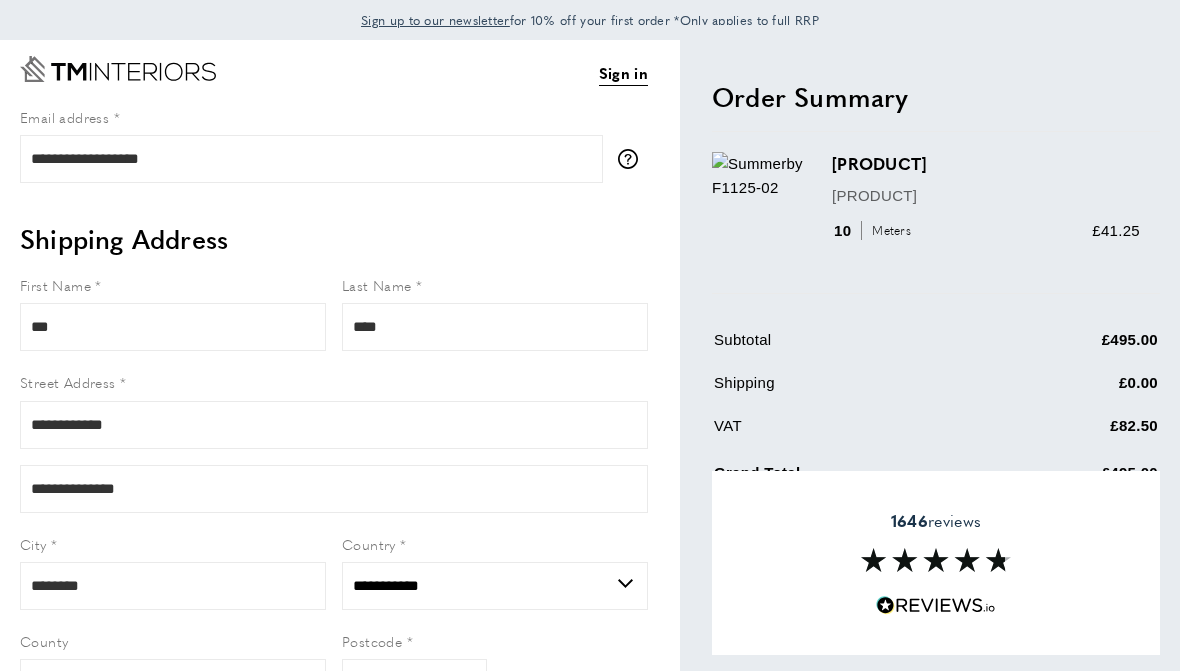 scroll, scrollTop: 124, scrollLeft: 0, axis: vertical 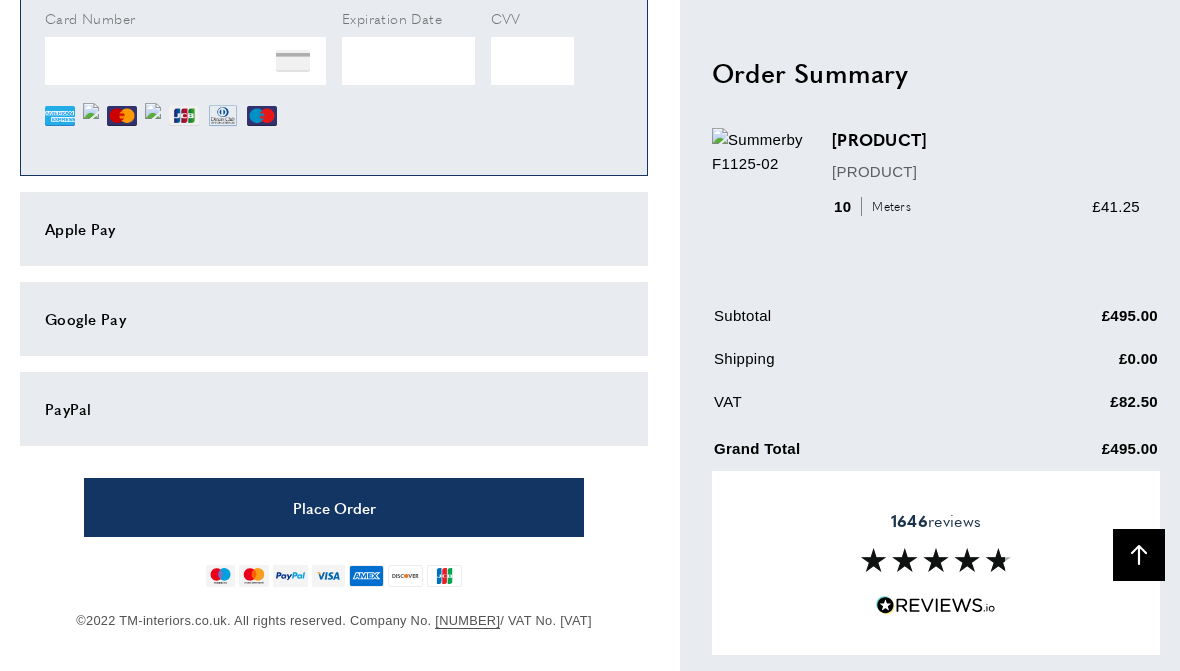 click on "£495.00" at bounding box center (1071, 322) 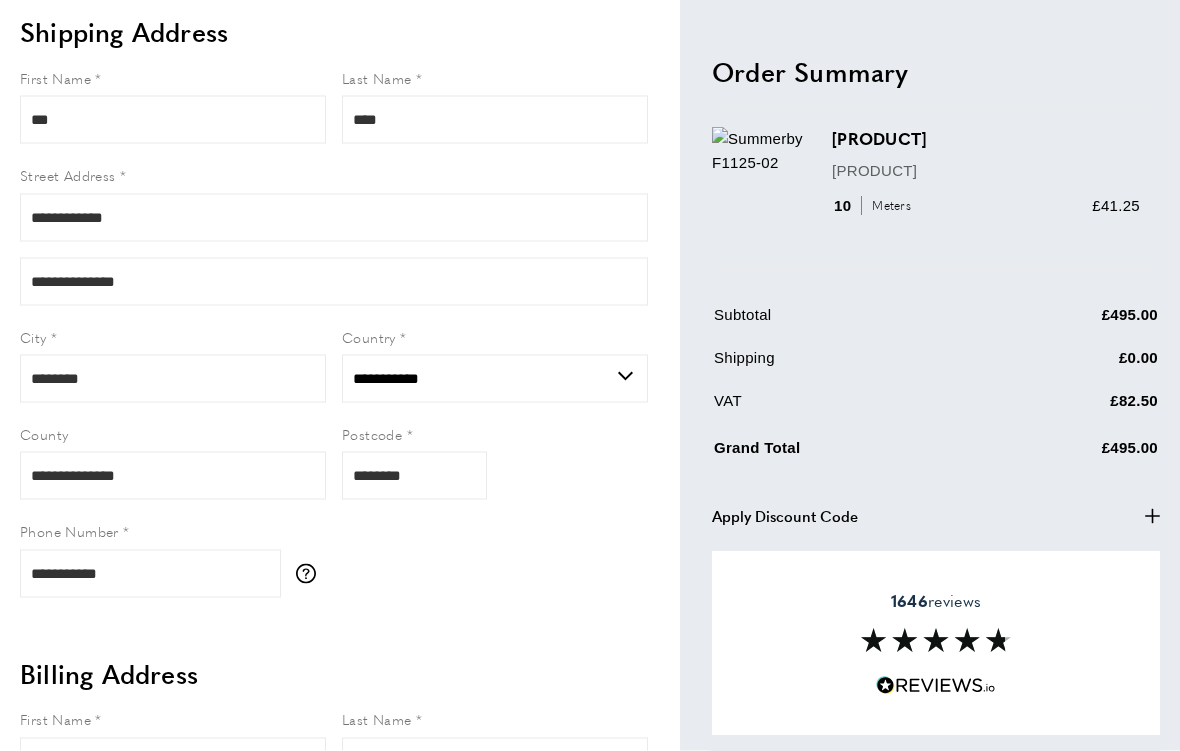 scroll, scrollTop: 209, scrollLeft: 0, axis: vertical 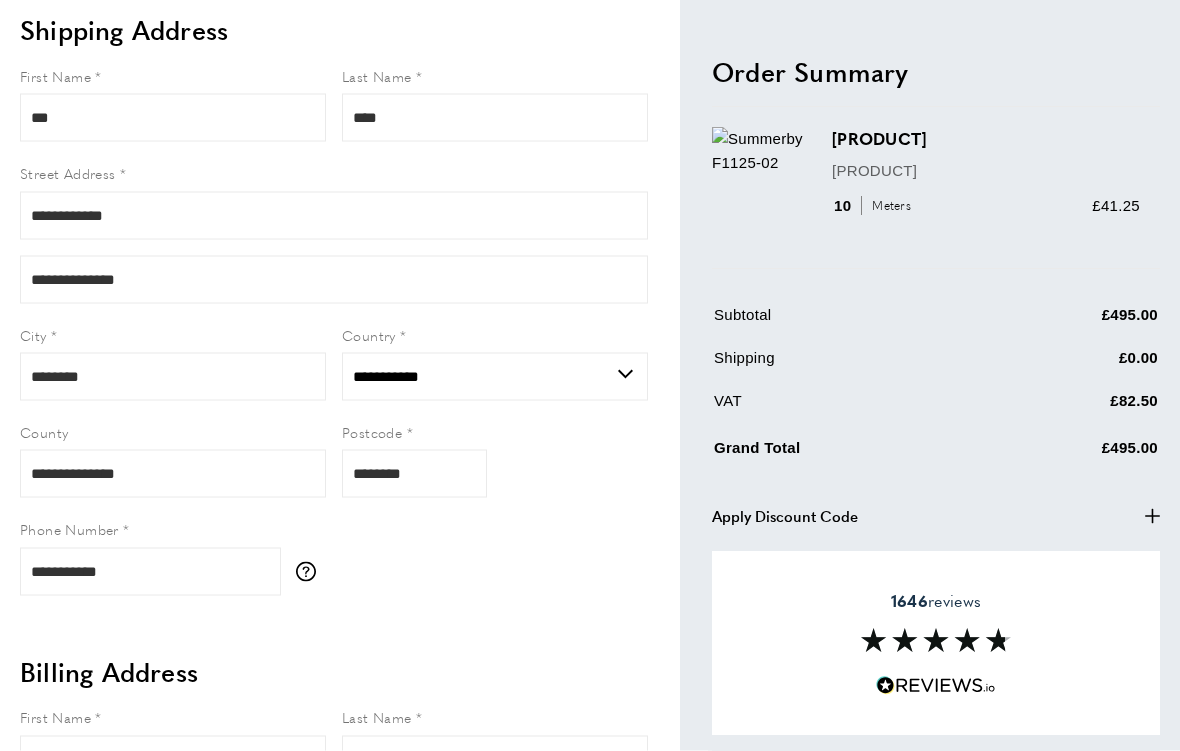 click on "Apply Discount Code
plus" at bounding box center [936, 516] 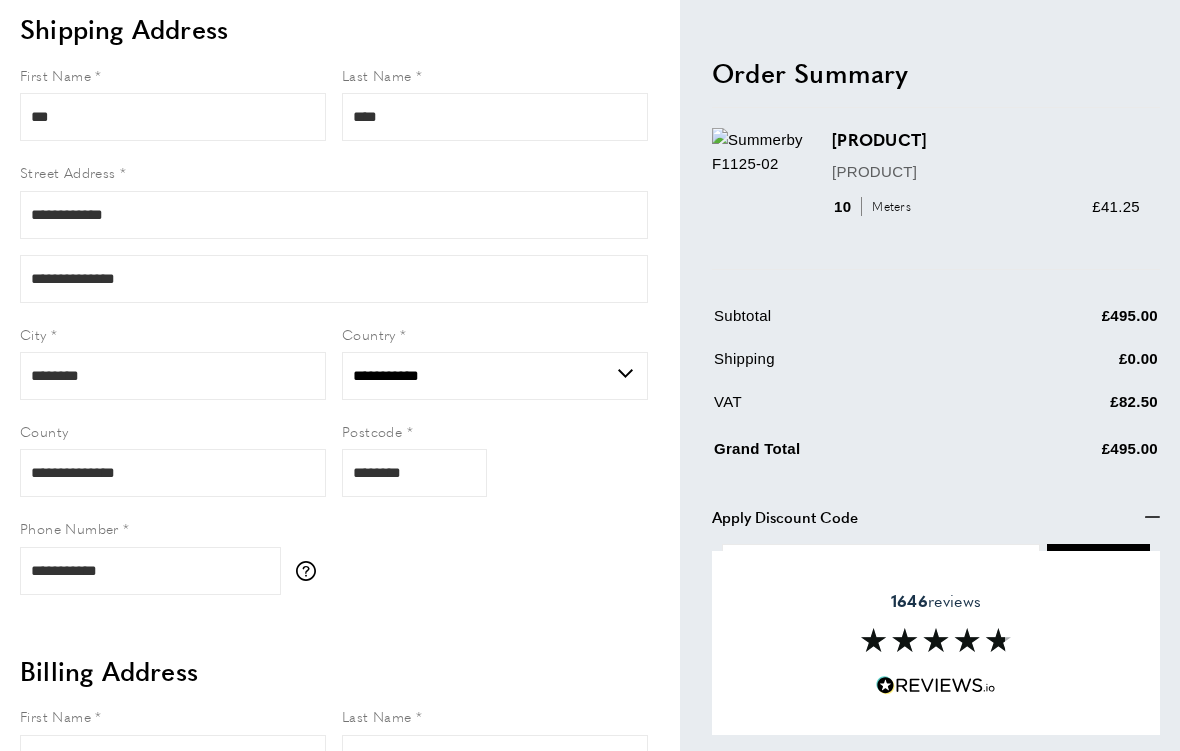 click on "1646  reviews" at bounding box center [936, 643] 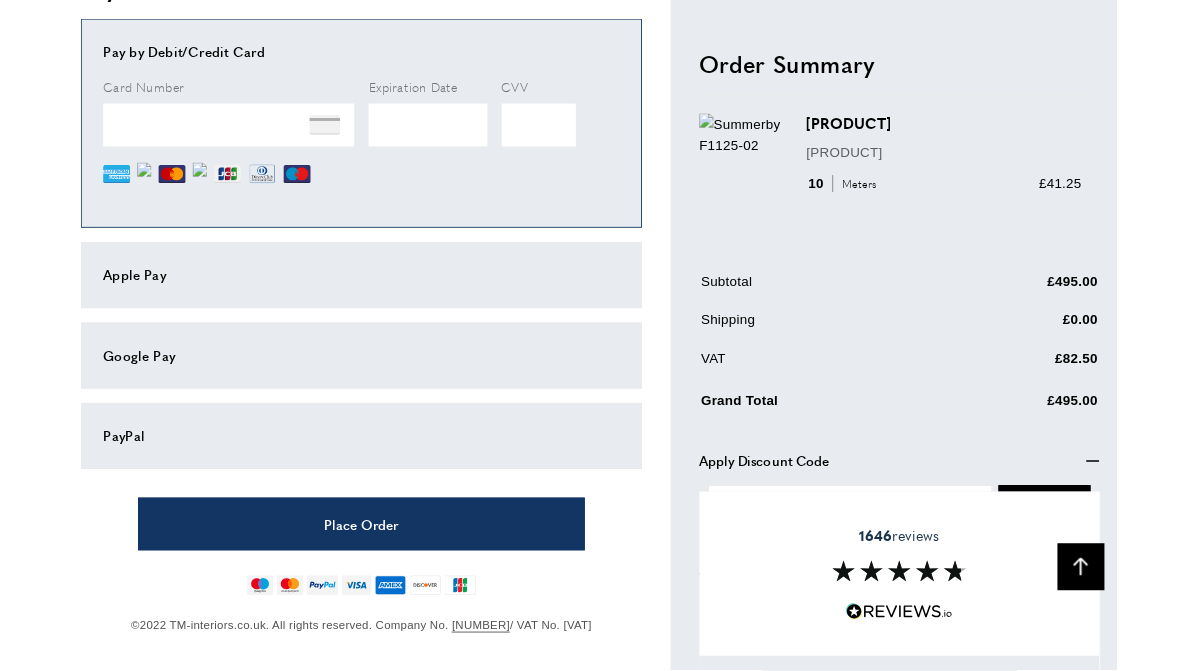 scroll, scrollTop: 1807, scrollLeft: 0, axis: vertical 